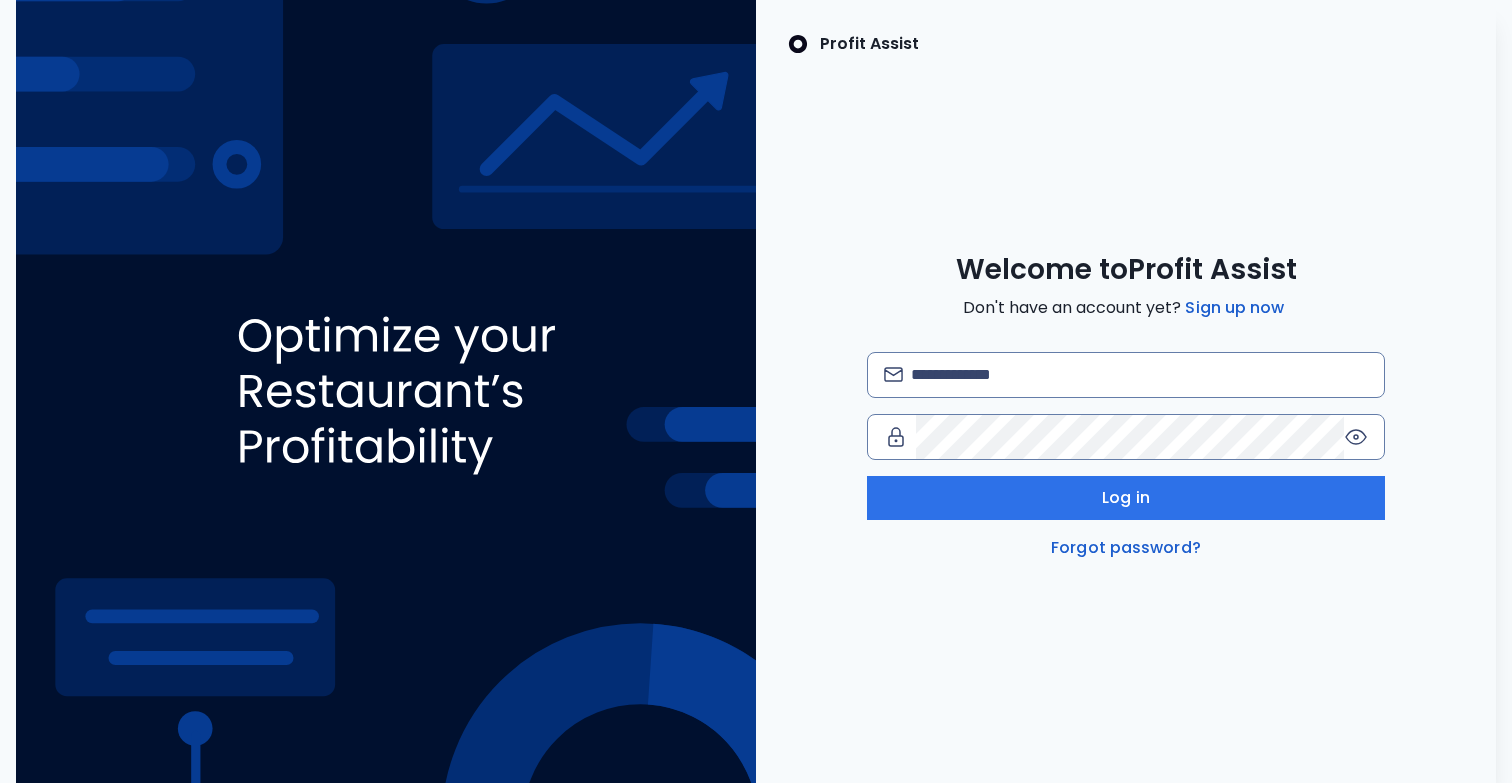 scroll, scrollTop: 0, scrollLeft: 0, axis: both 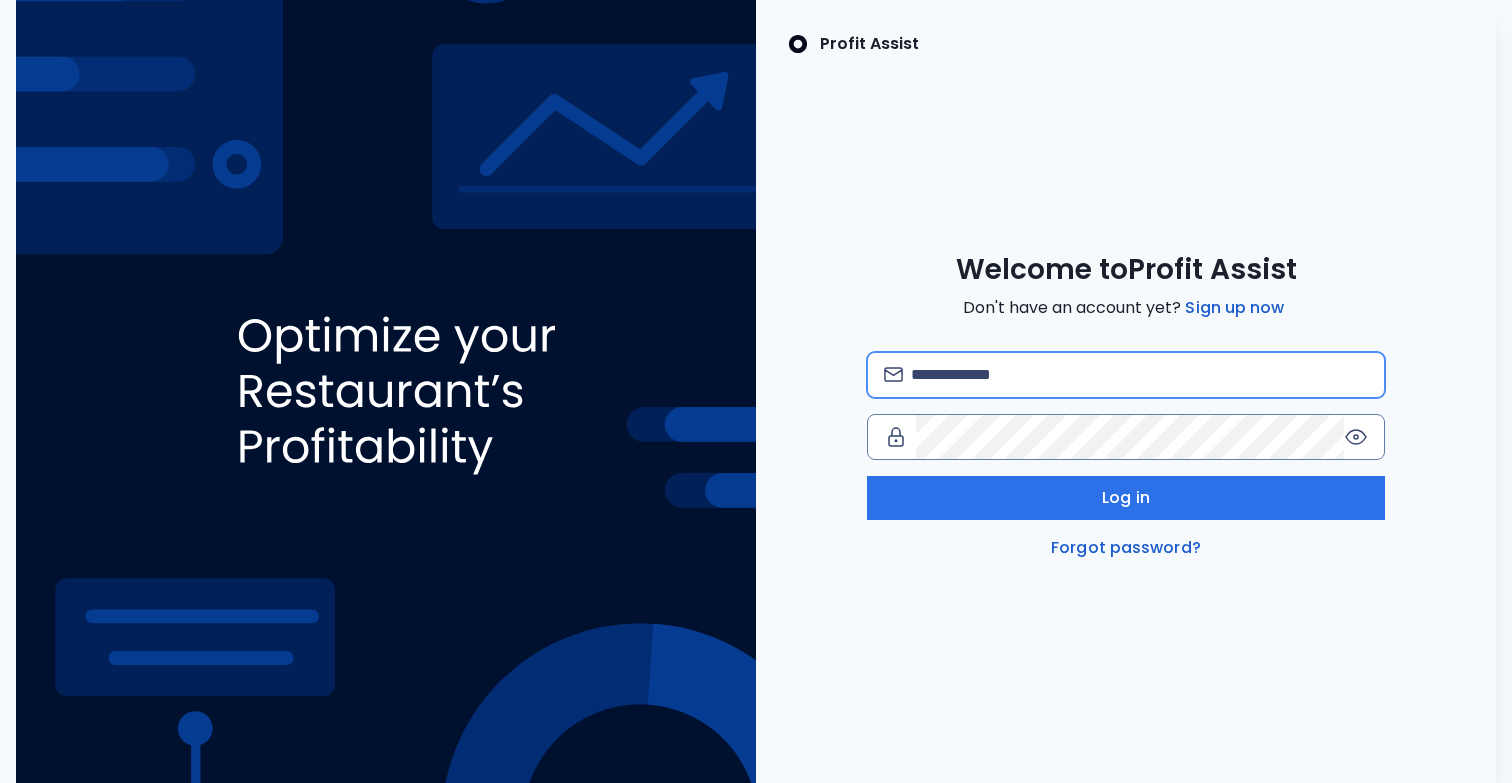 click at bounding box center [1139, 375] 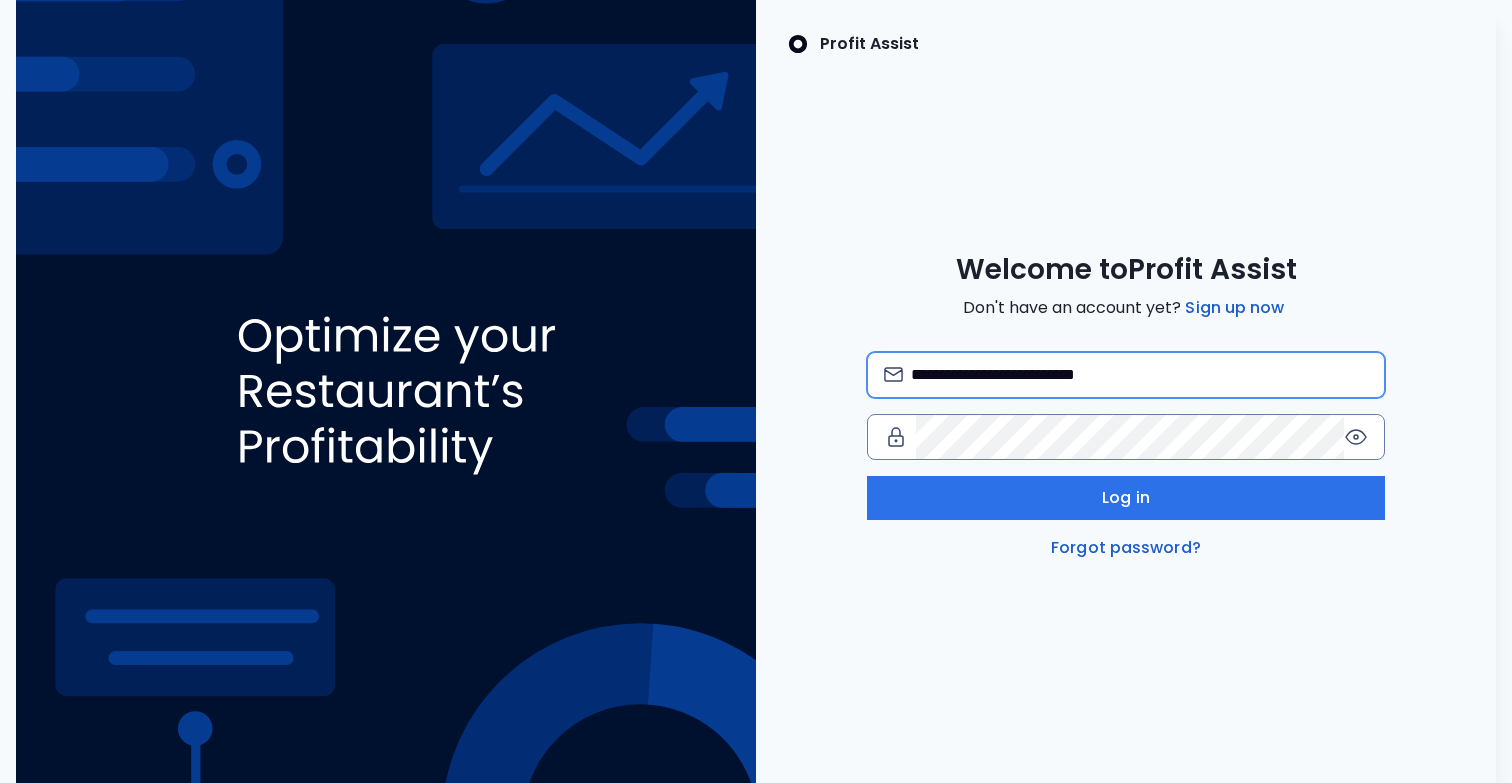 type on "**********" 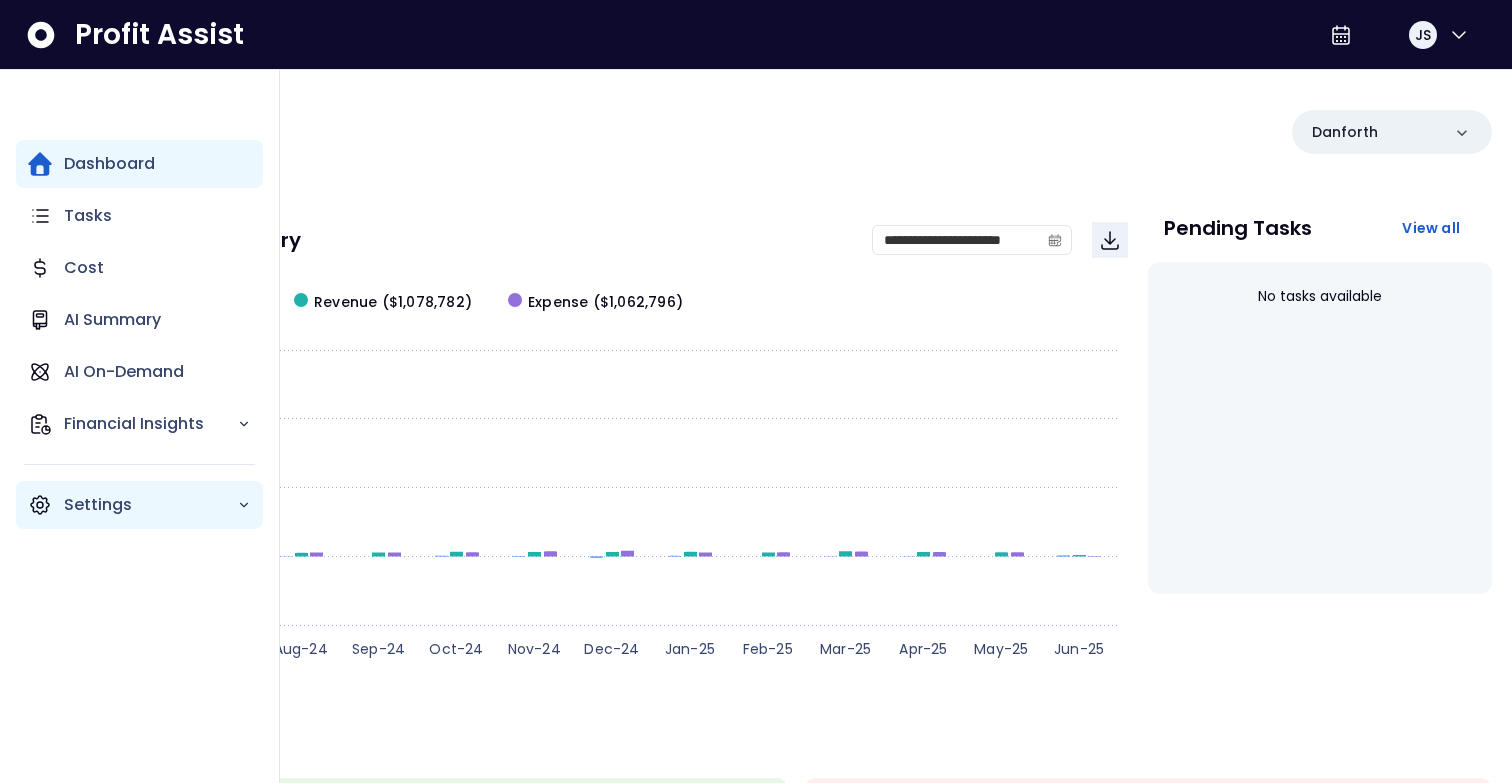 click on "Settings" at bounding box center [150, 424] 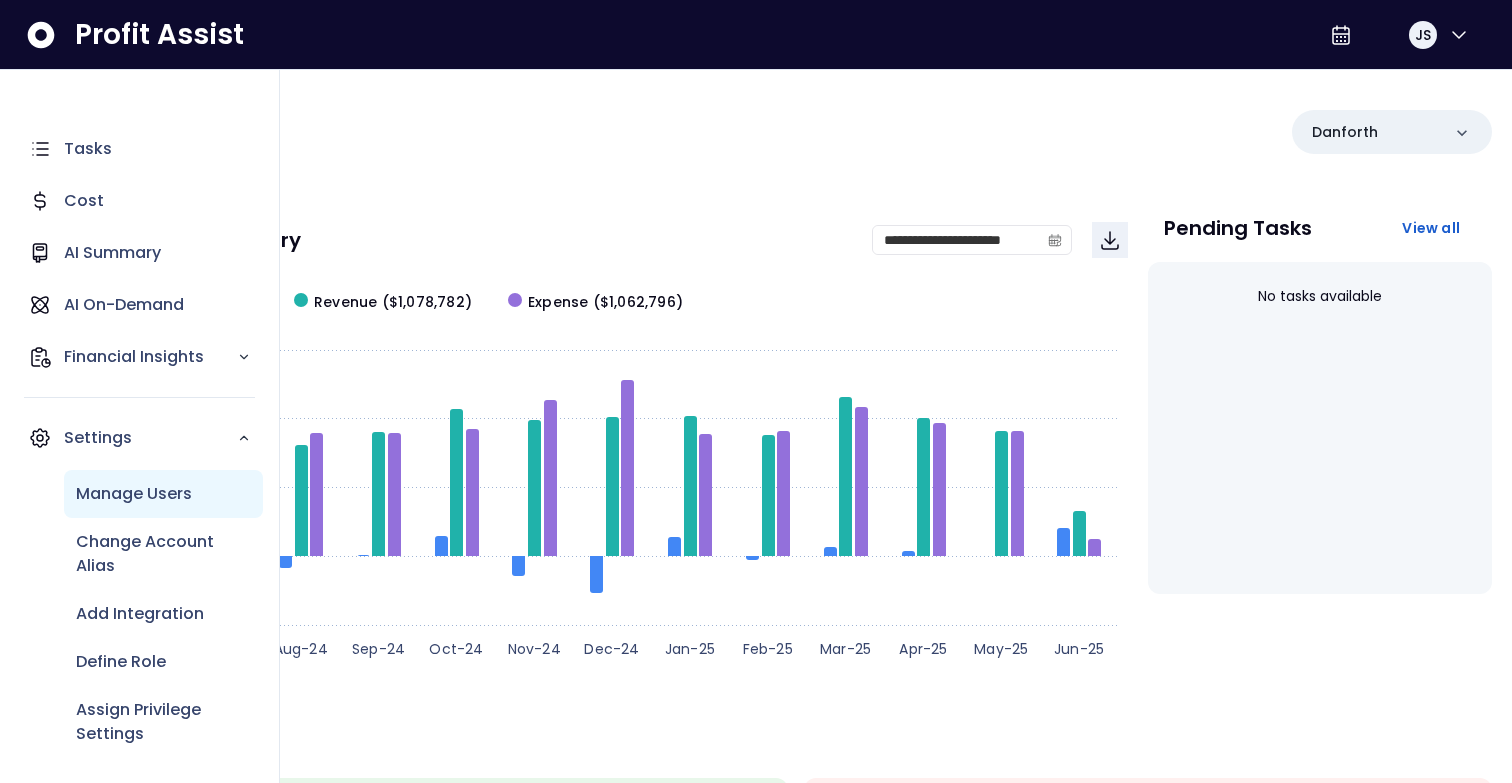 scroll, scrollTop: 88, scrollLeft: 0, axis: vertical 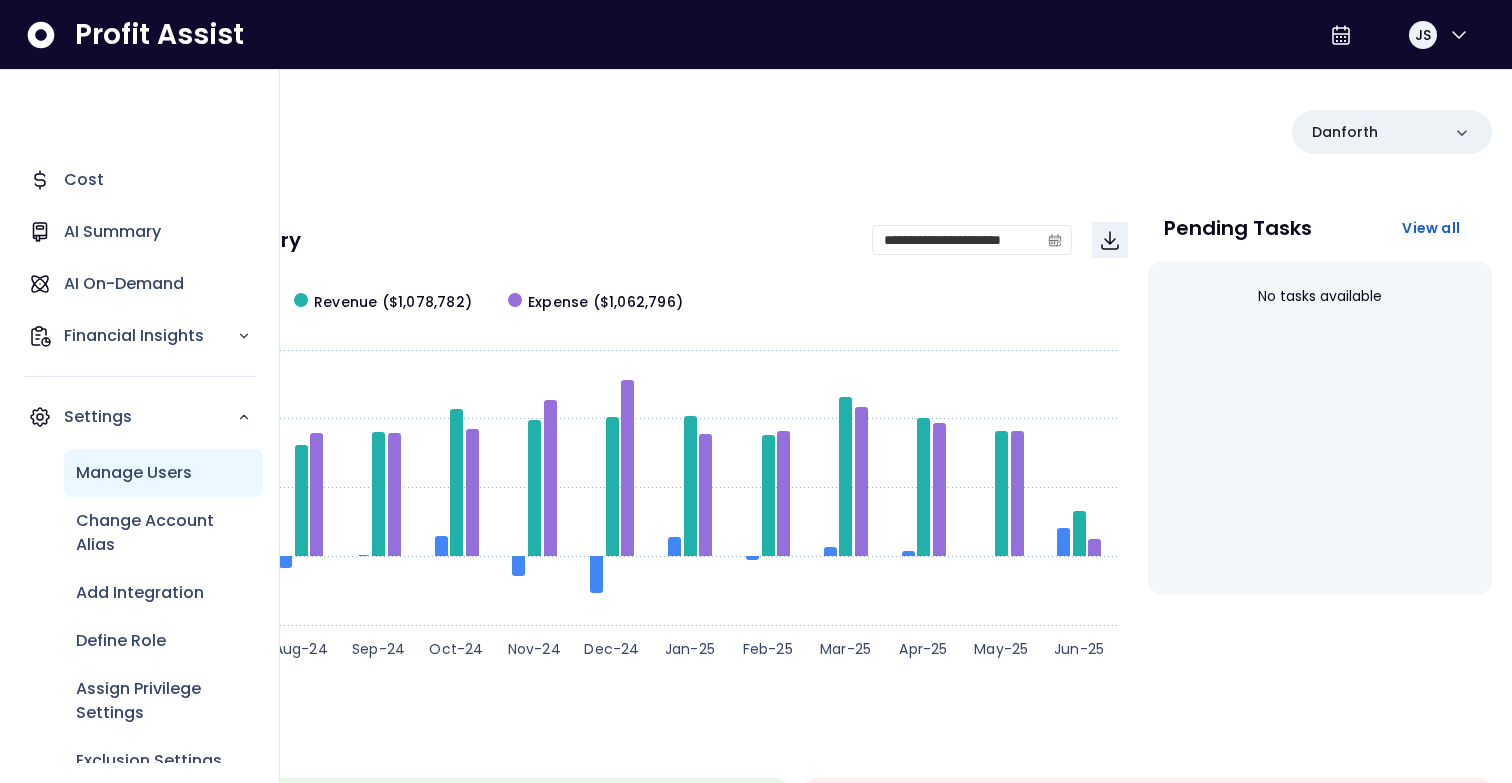 click on "Manage Users" at bounding box center (134, 473) 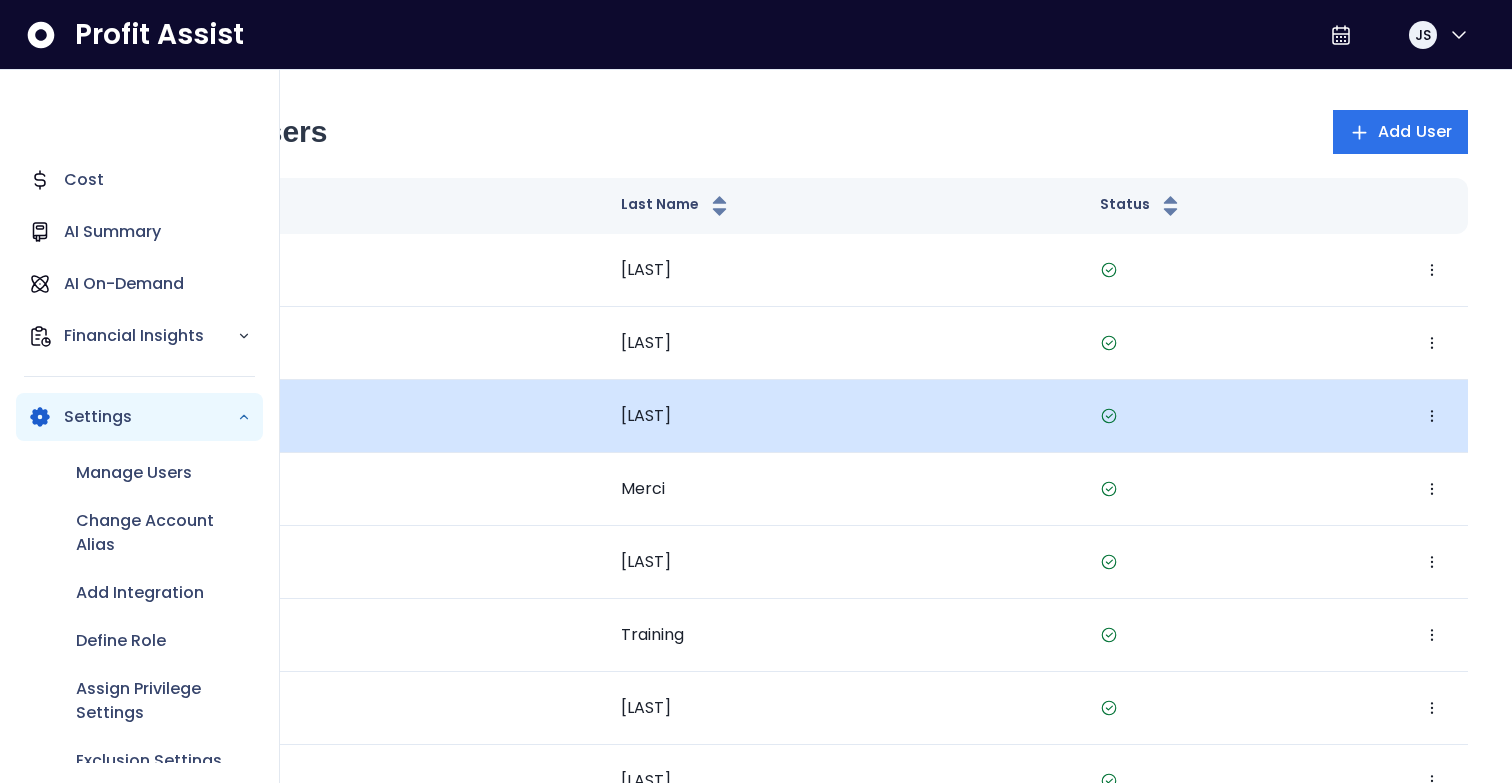 scroll, scrollTop: 0, scrollLeft: 0, axis: both 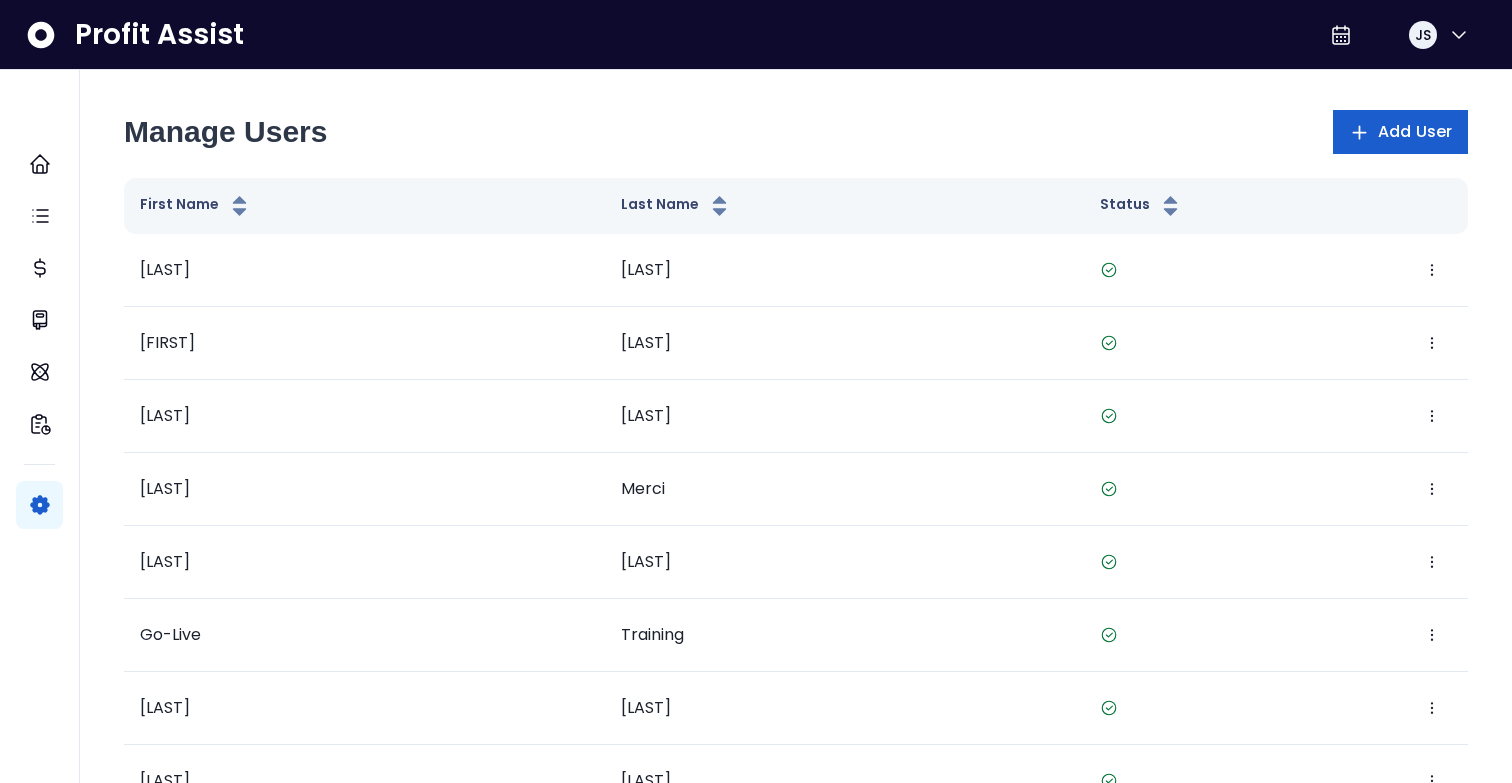 click on "Add User" at bounding box center [1415, 132] 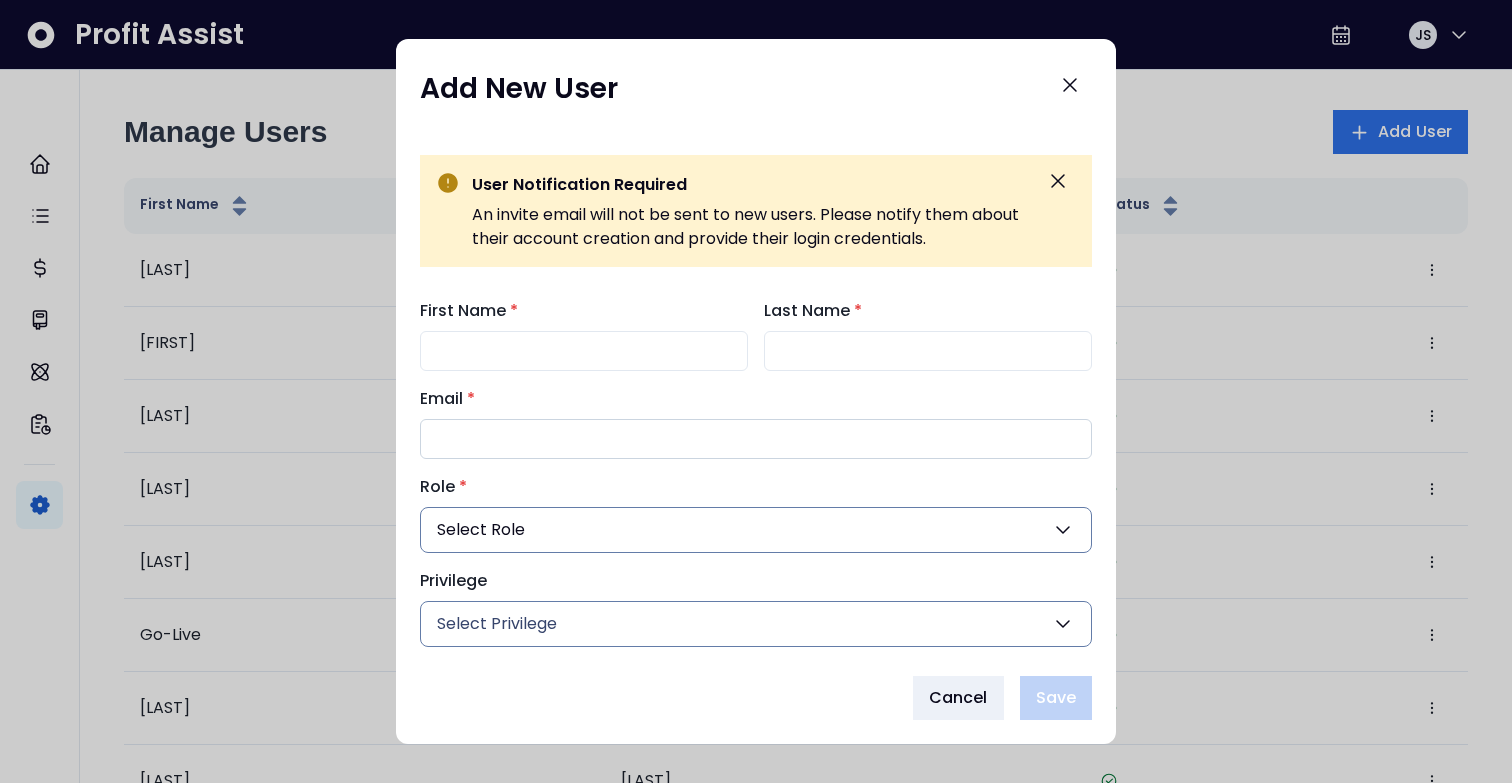 click on "Email *" at bounding box center [756, 439] 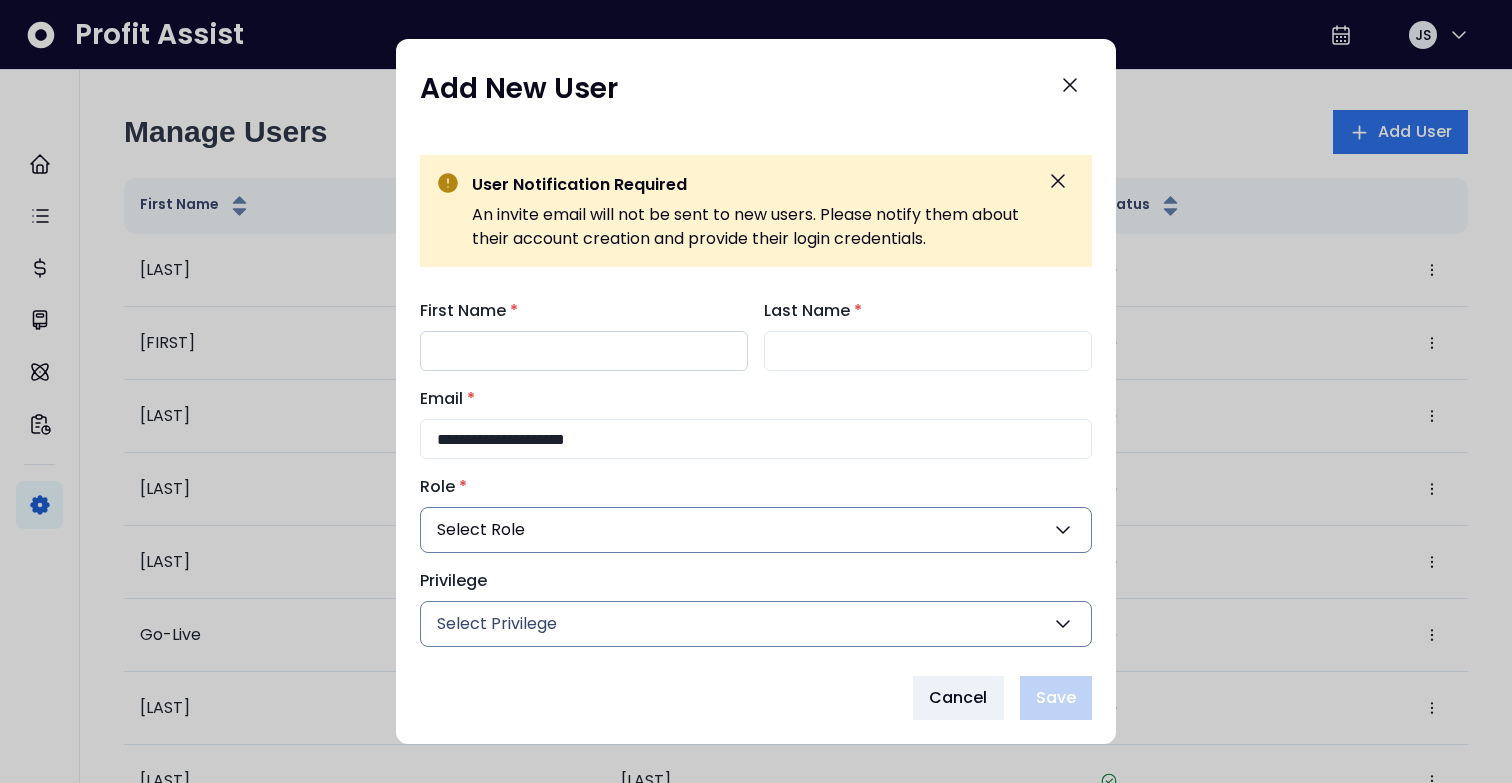 type on "**********" 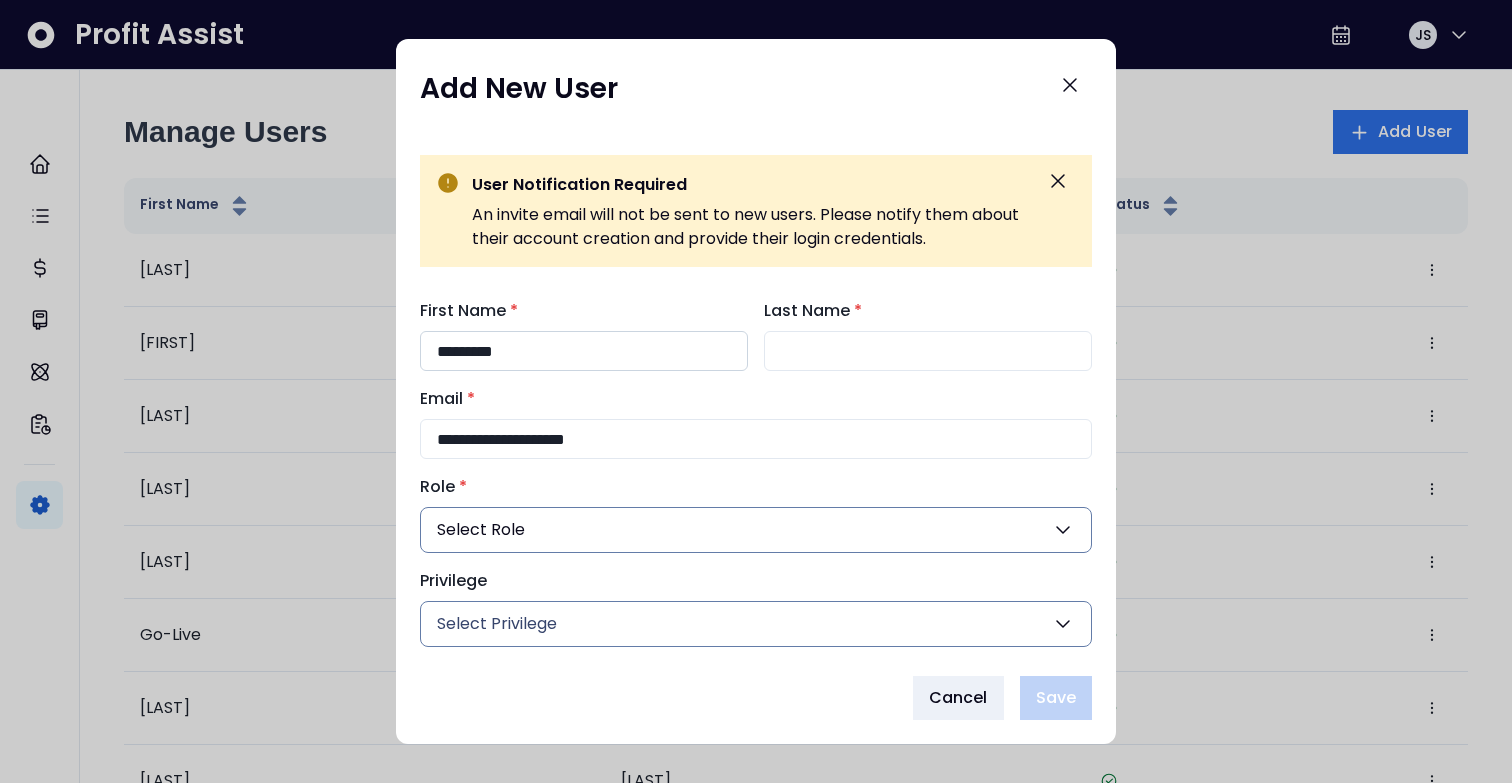 type on "*********" 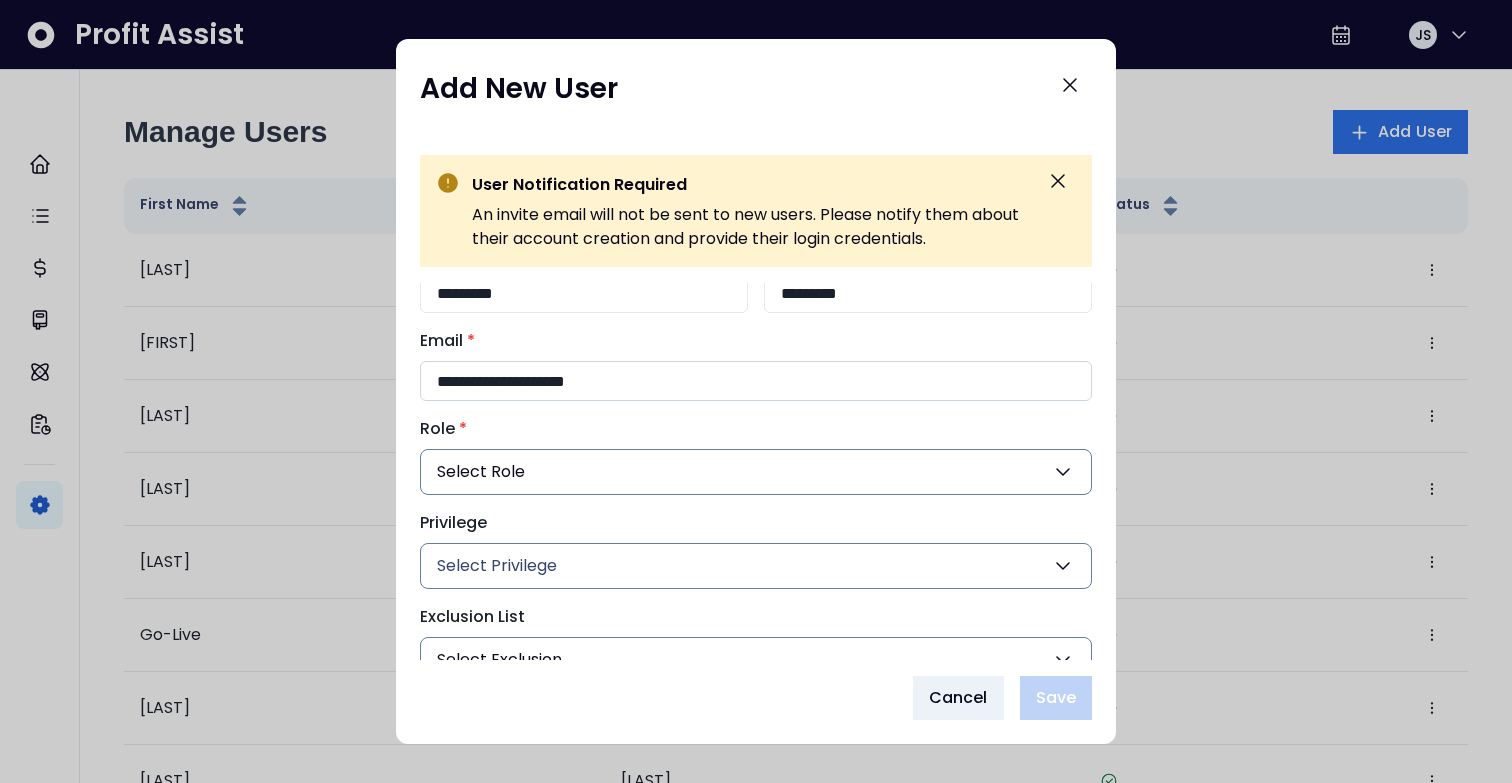 scroll, scrollTop: 79, scrollLeft: 0, axis: vertical 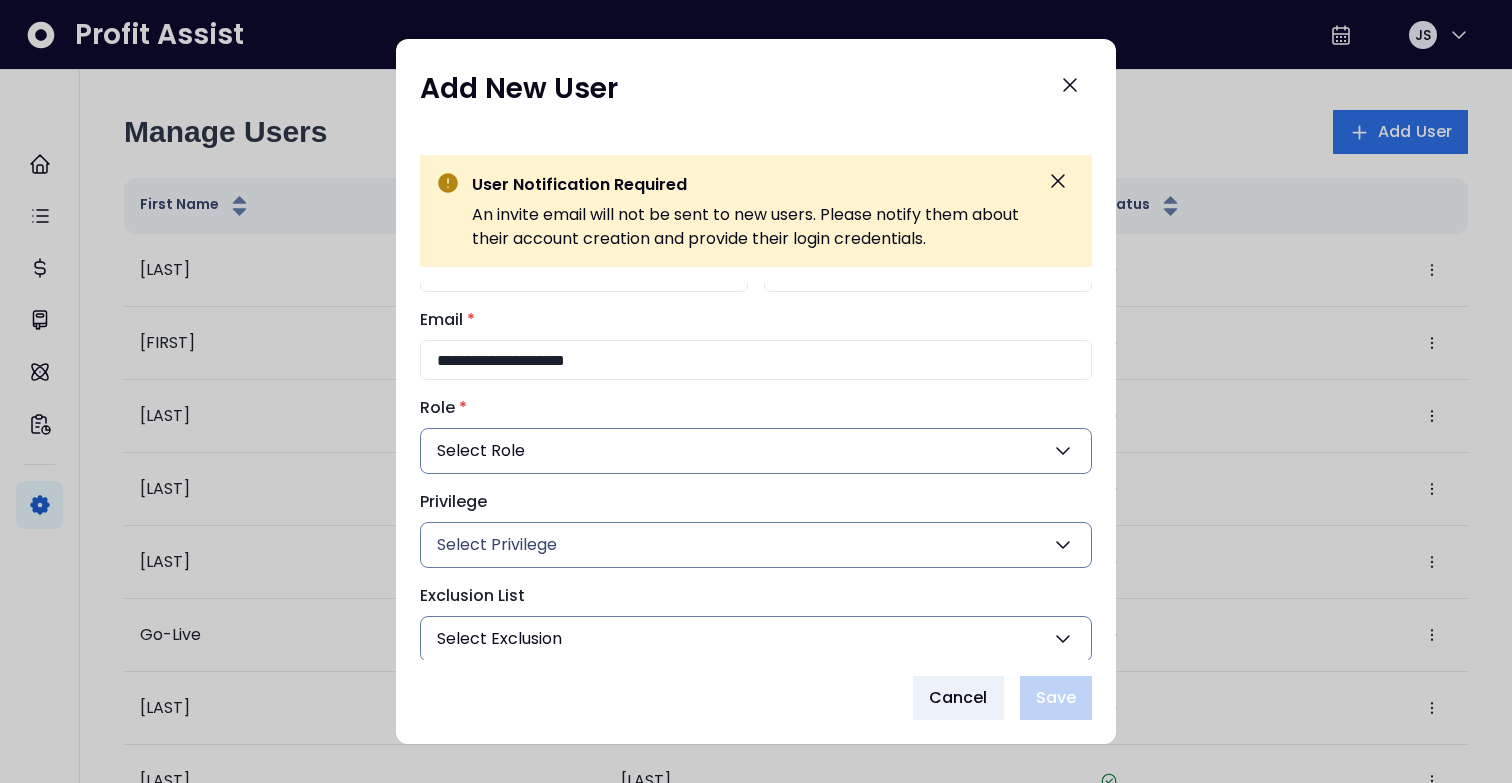 type on "*********" 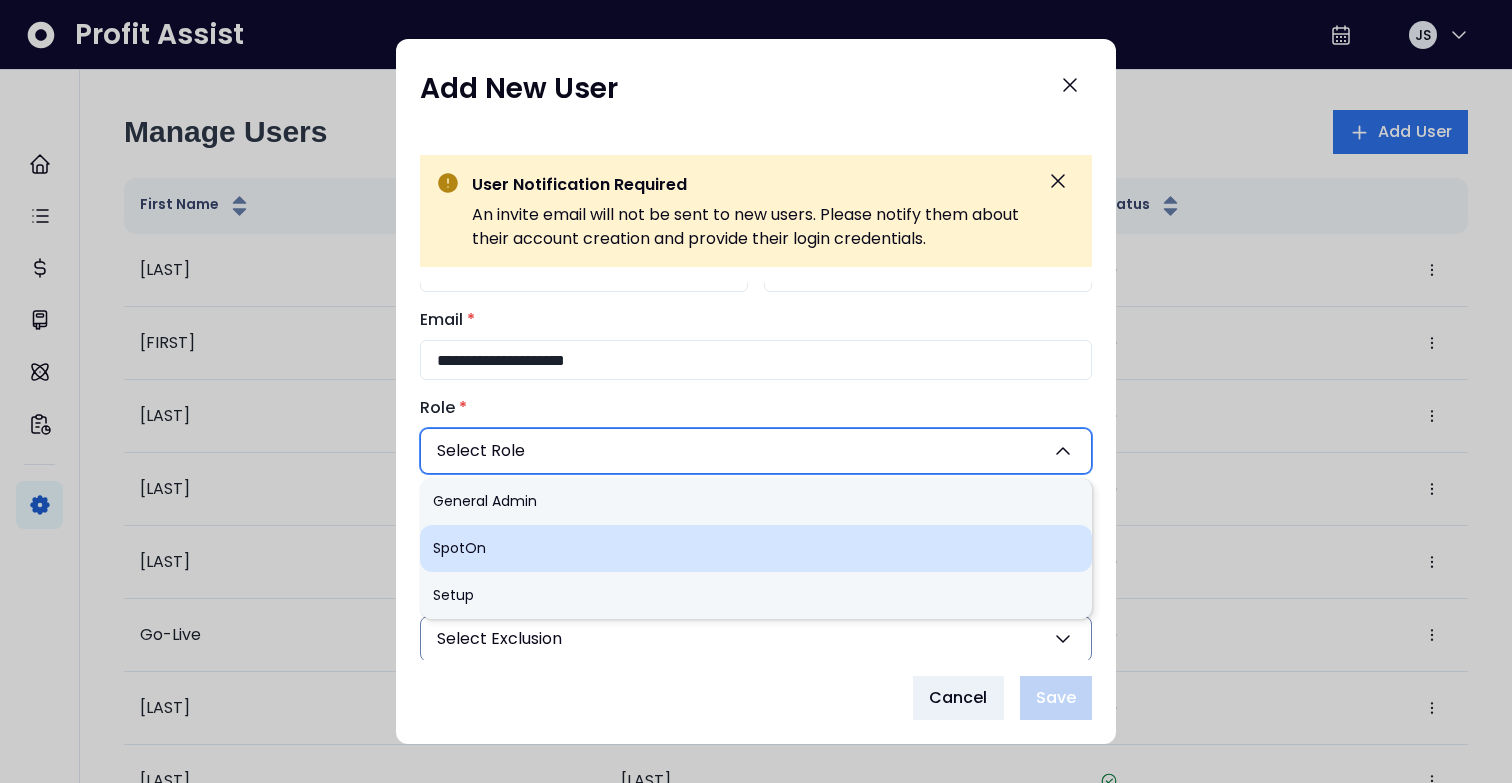 click on "SpotOn" at bounding box center (756, 548) 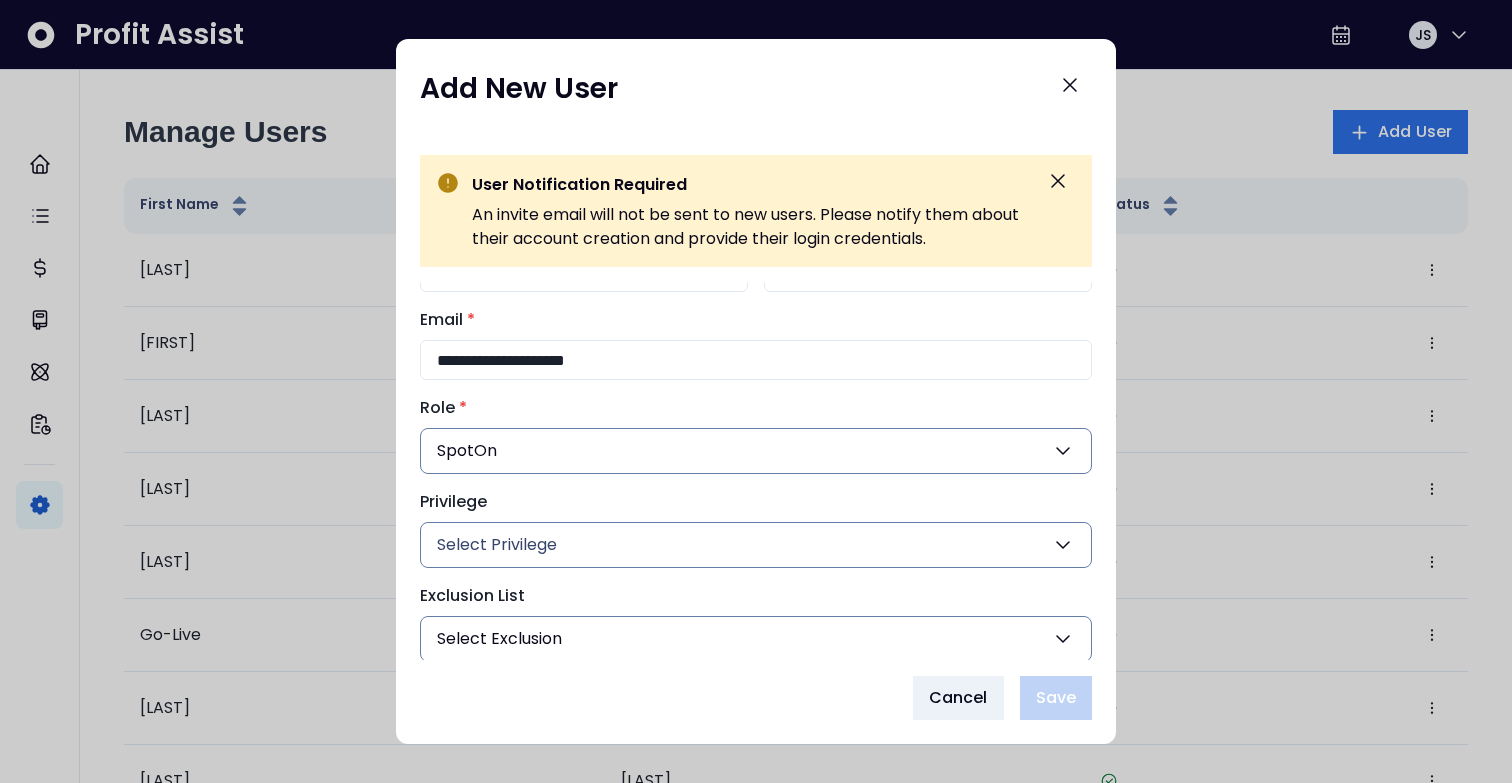 click on "Select Privilege" at bounding box center (497, 545) 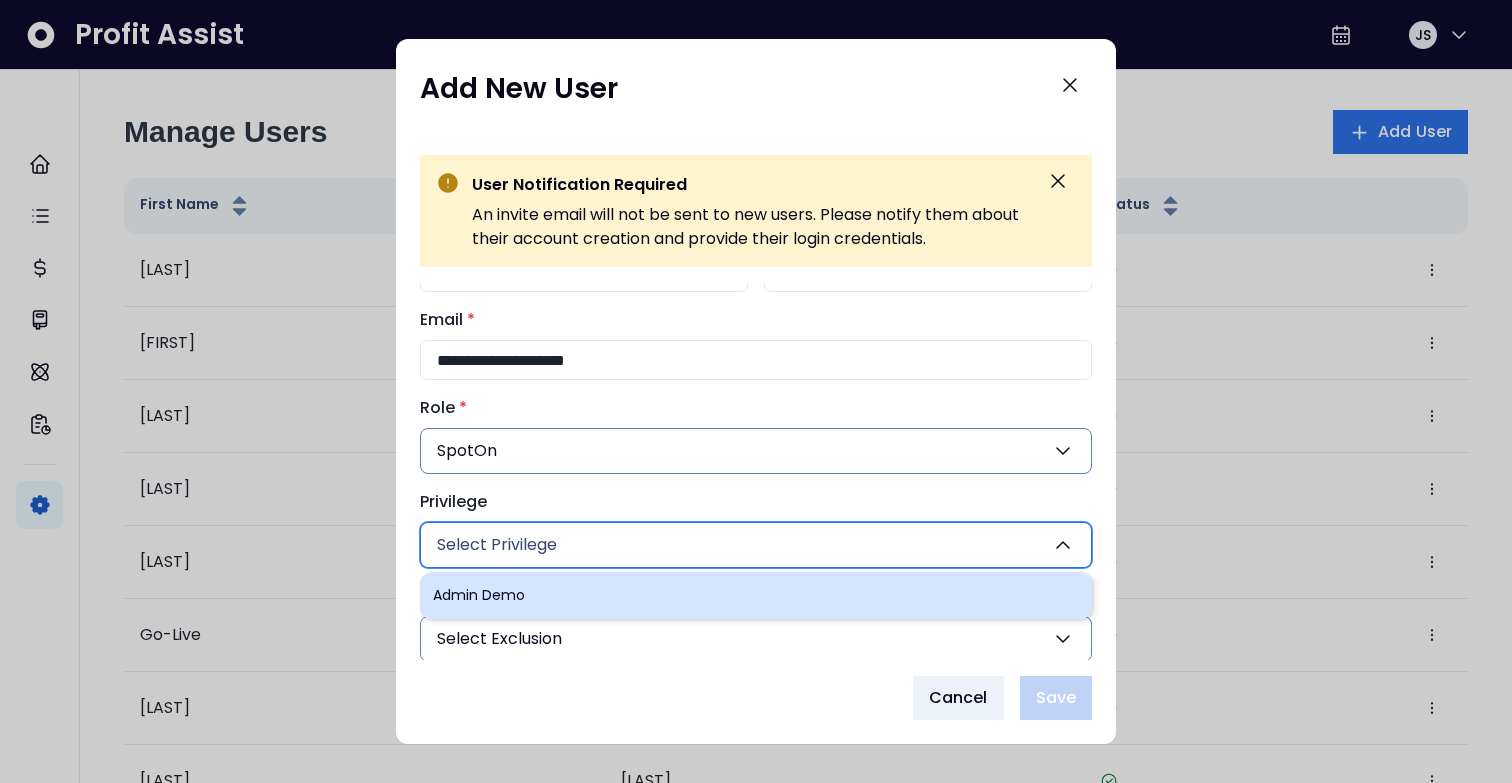 click on "Admin Demo" at bounding box center [756, 595] 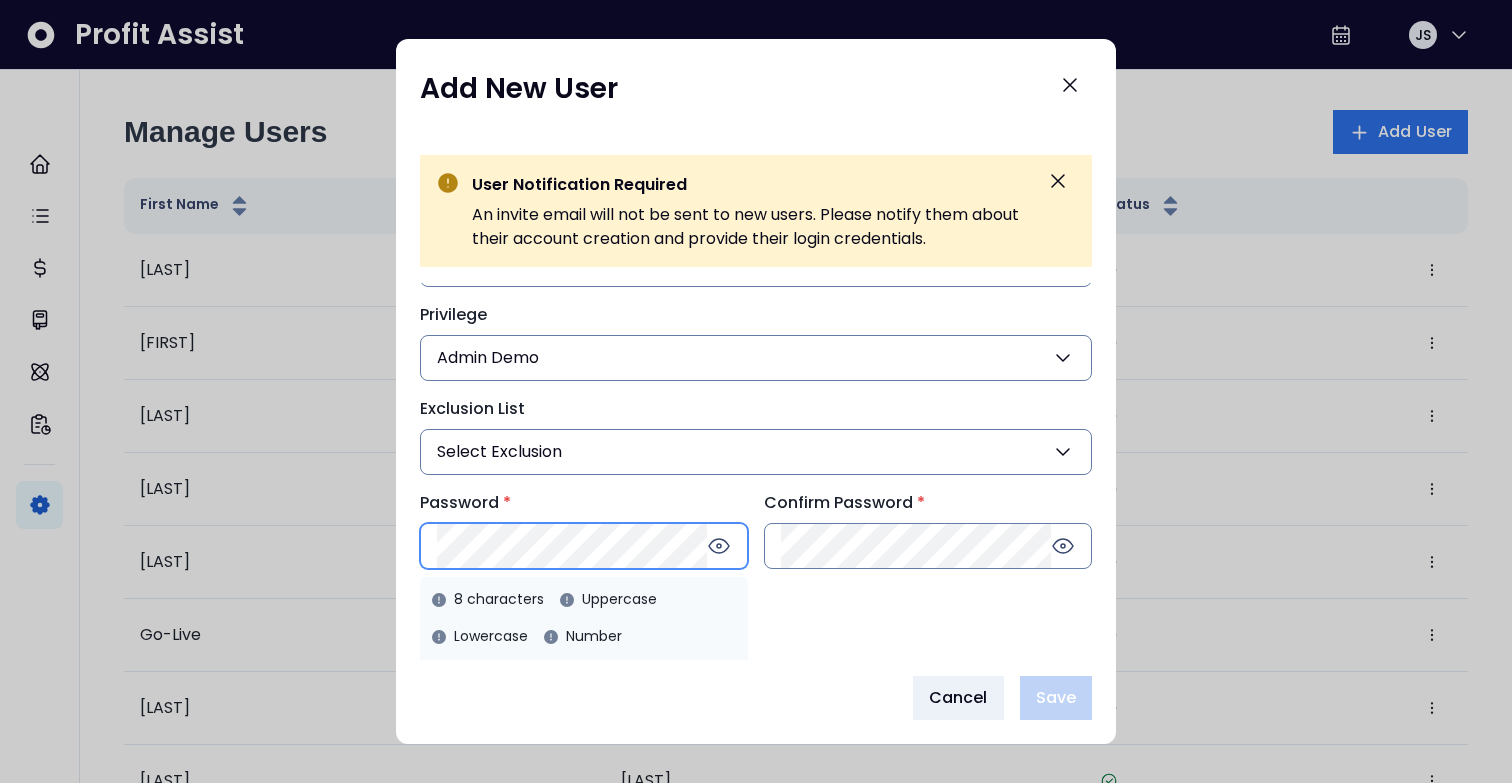 scroll, scrollTop: 275, scrollLeft: 0, axis: vertical 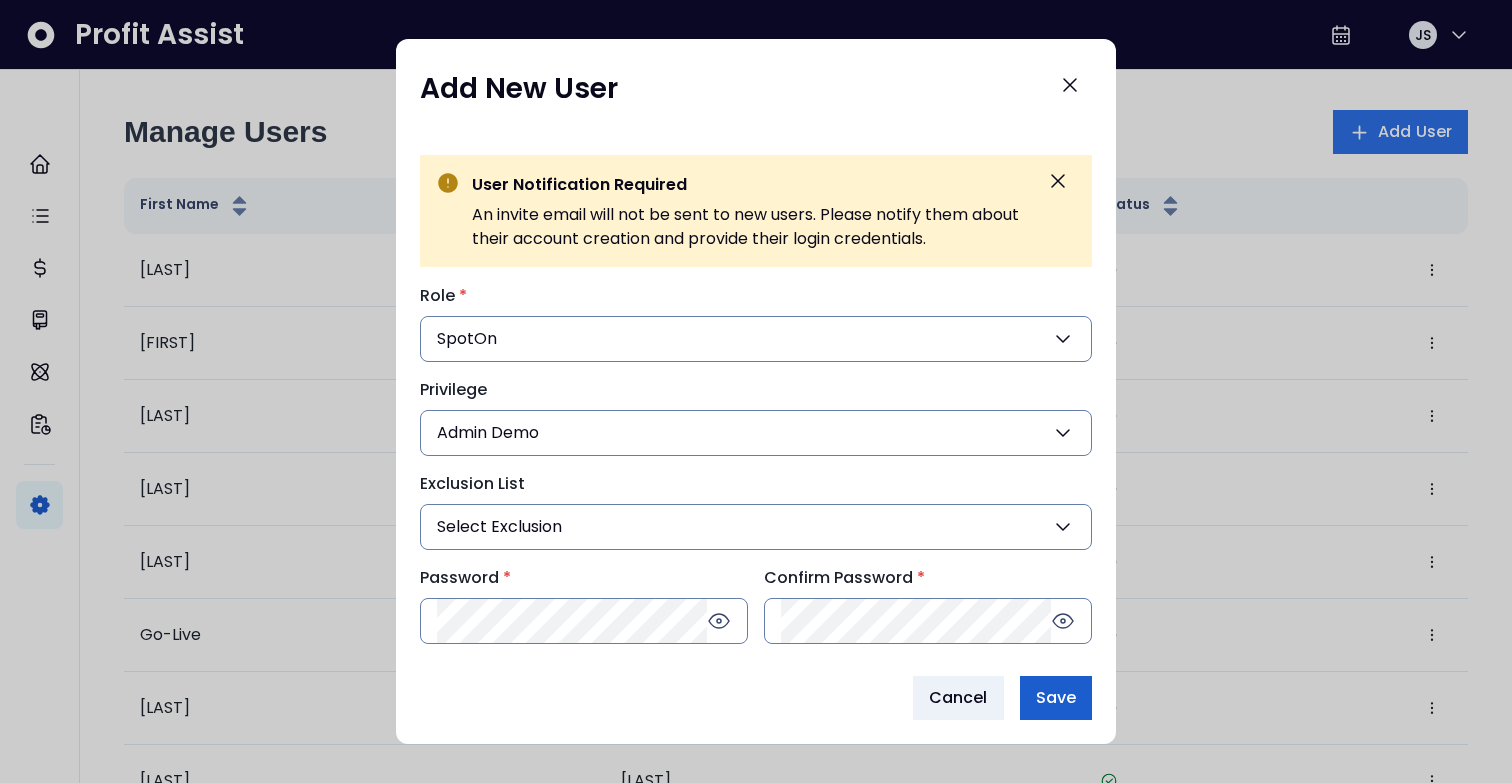 click on "Save" at bounding box center [1056, 698] 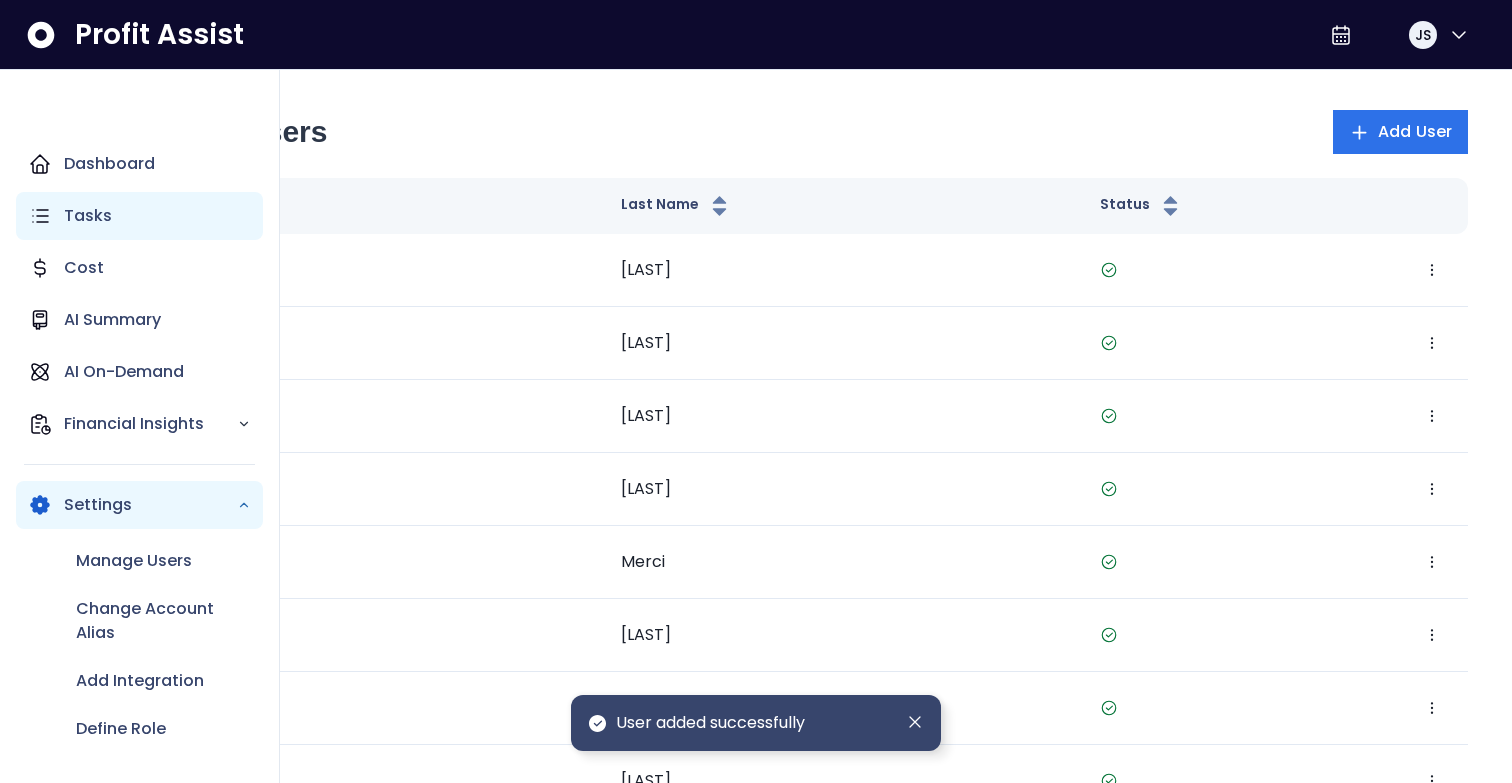 click at bounding box center (40, 164) 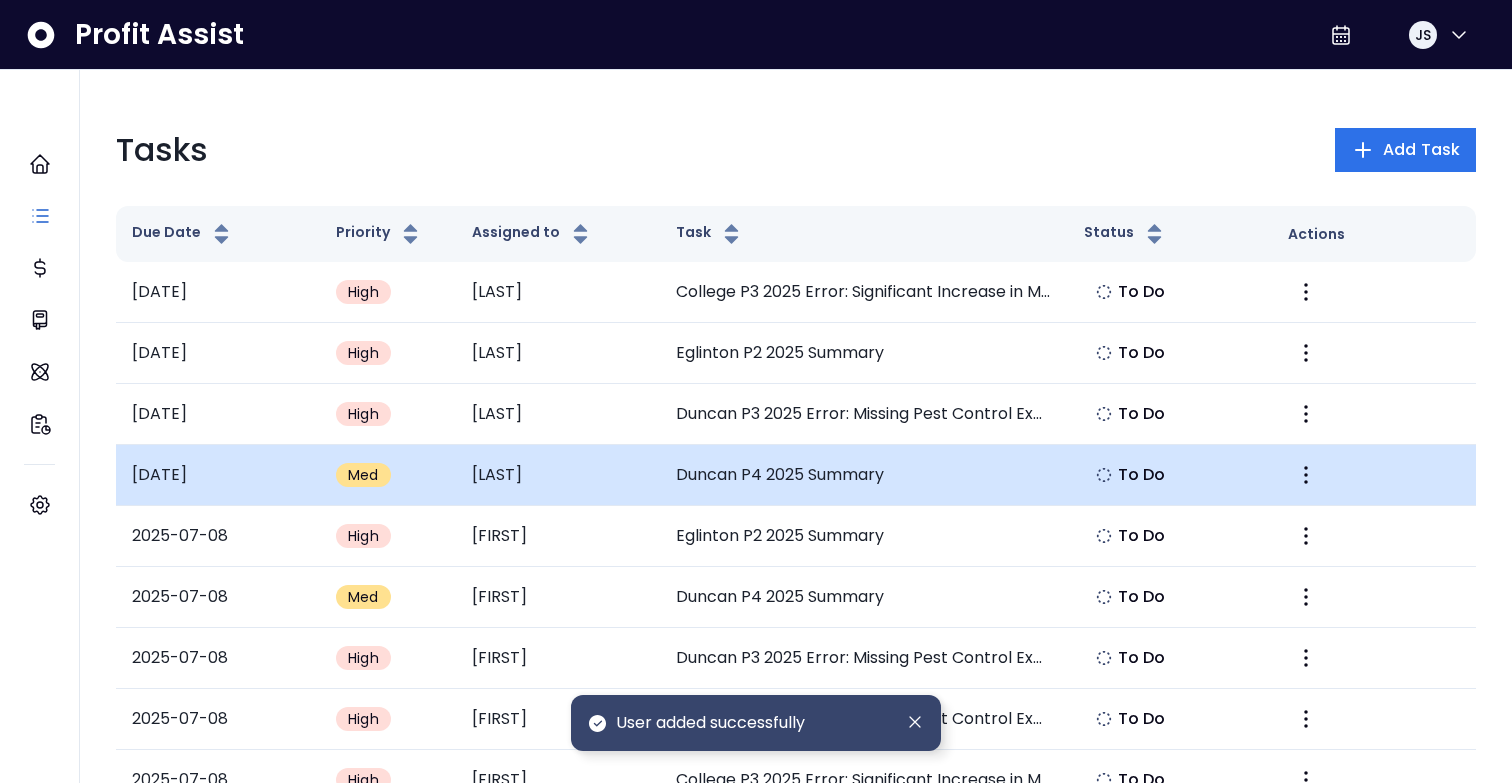 click on "Duncan P4 2025 Summary" at bounding box center [864, 292] 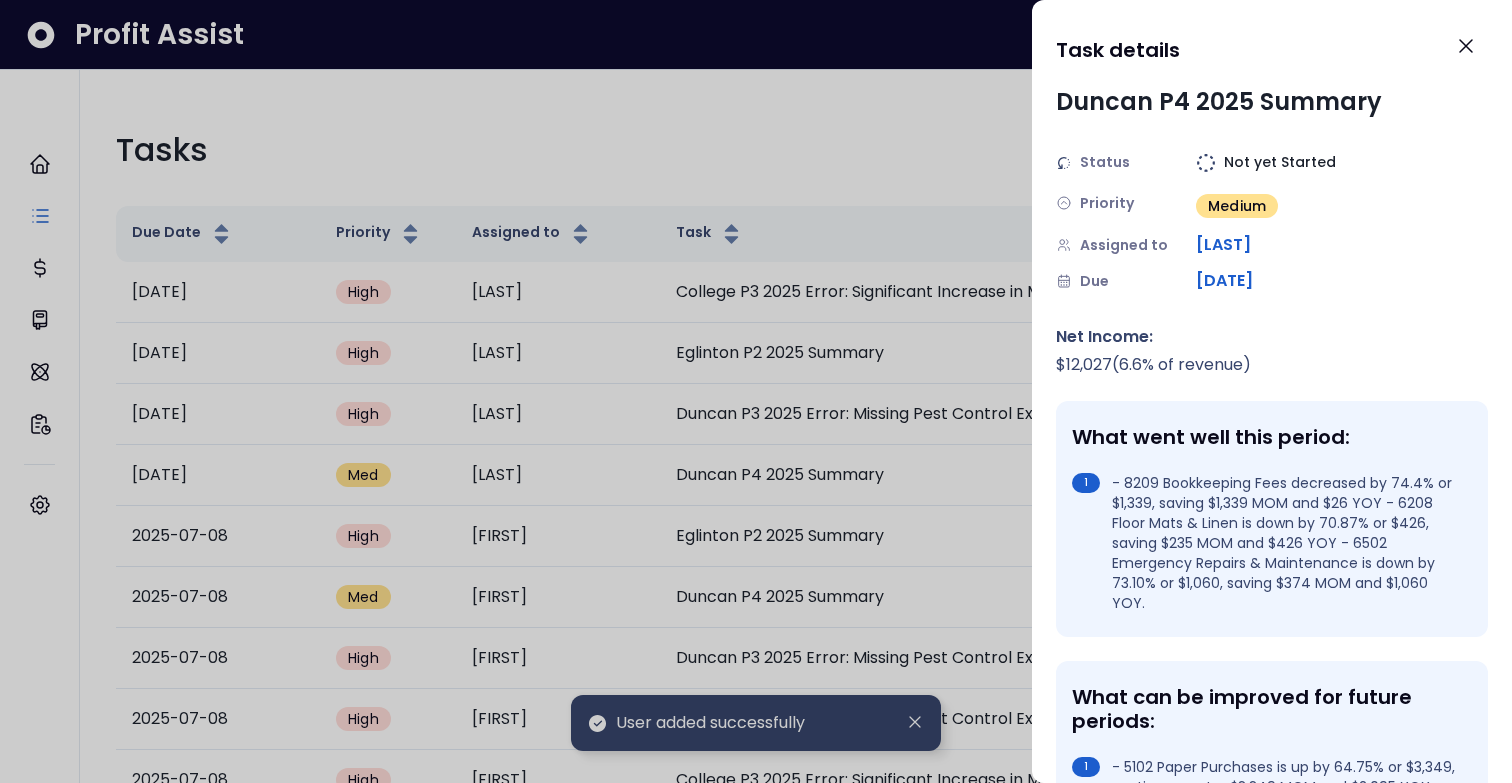 click at bounding box center [756, 391] 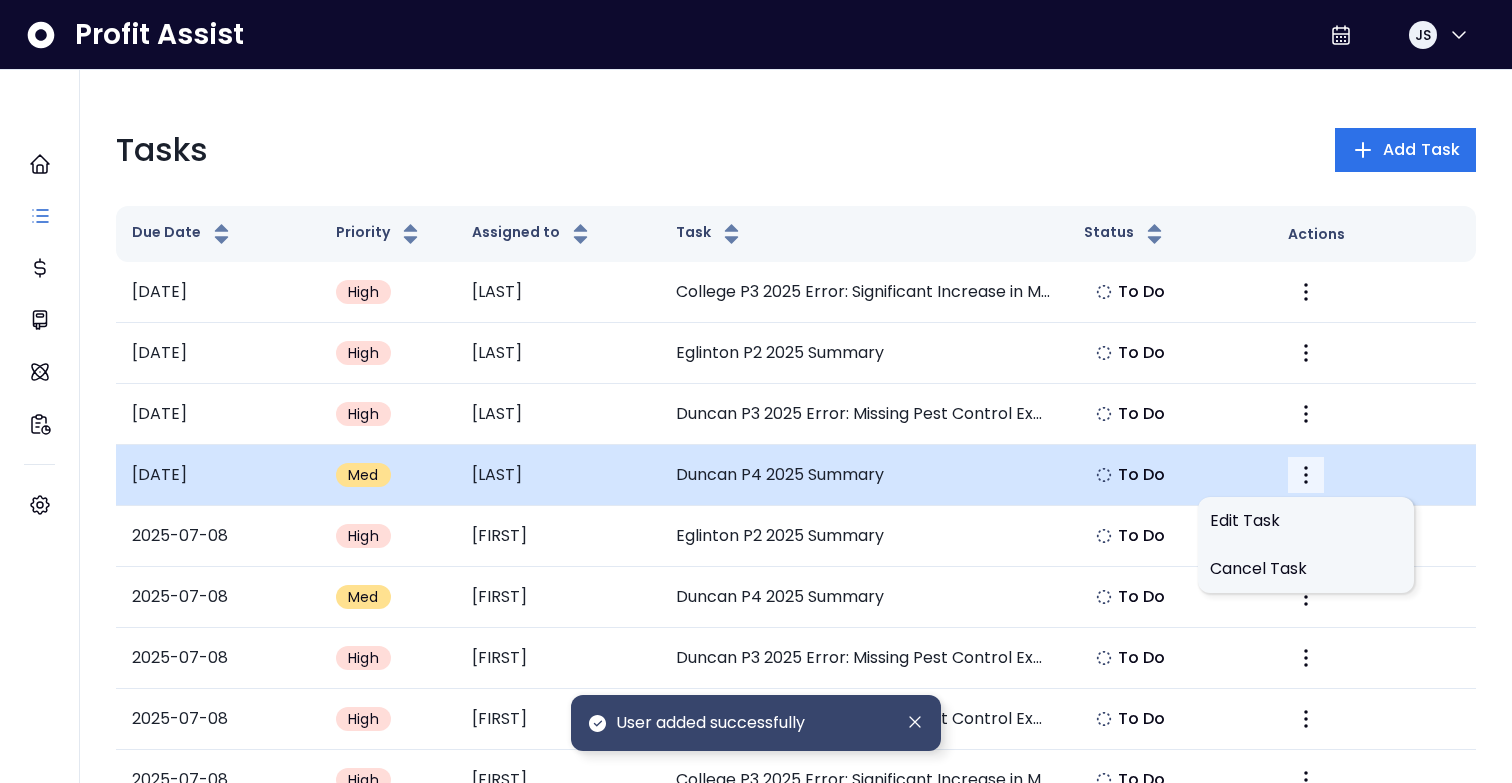click at bounding box center [1306, 475] 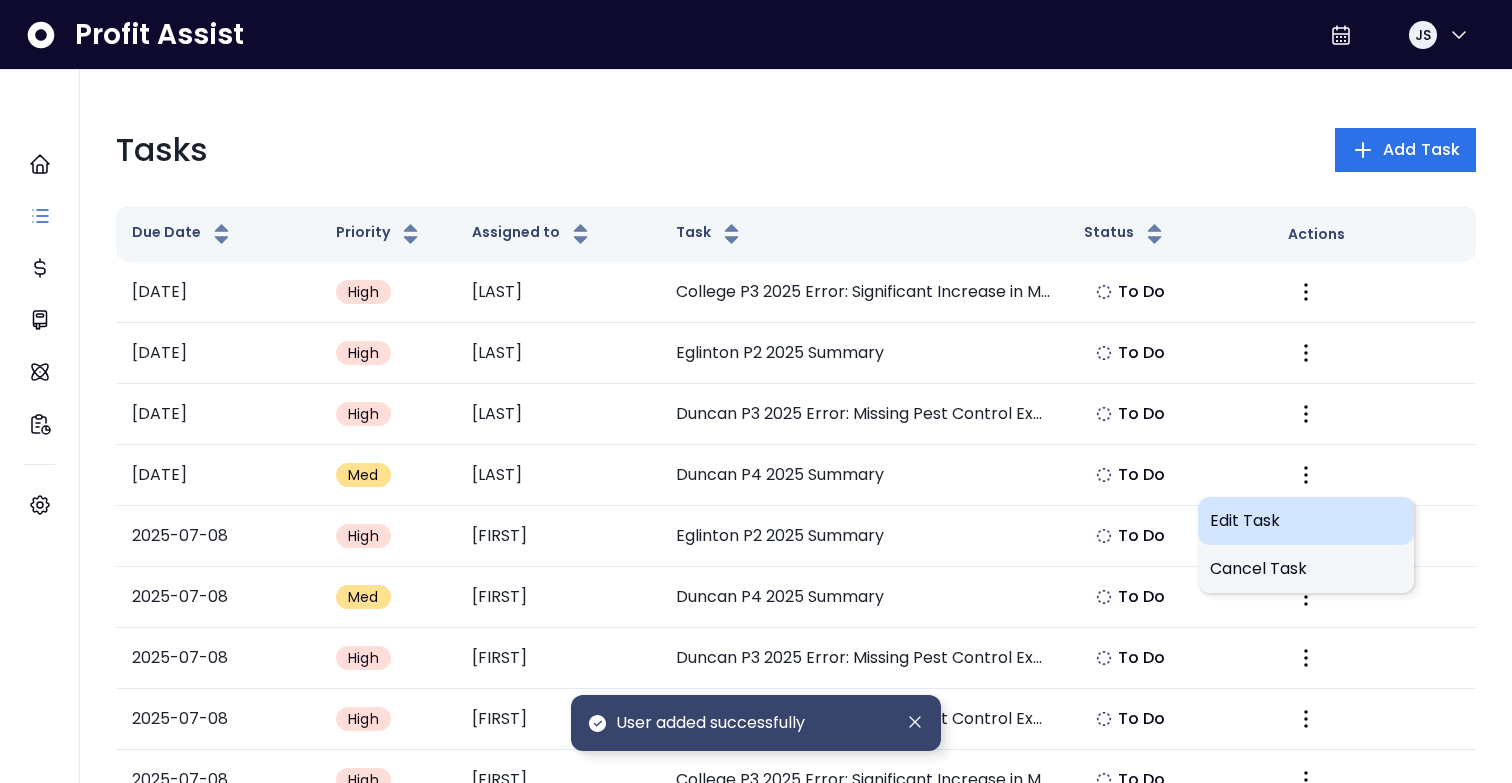 click on "Edit Task" at bounding box center [1306, 521] 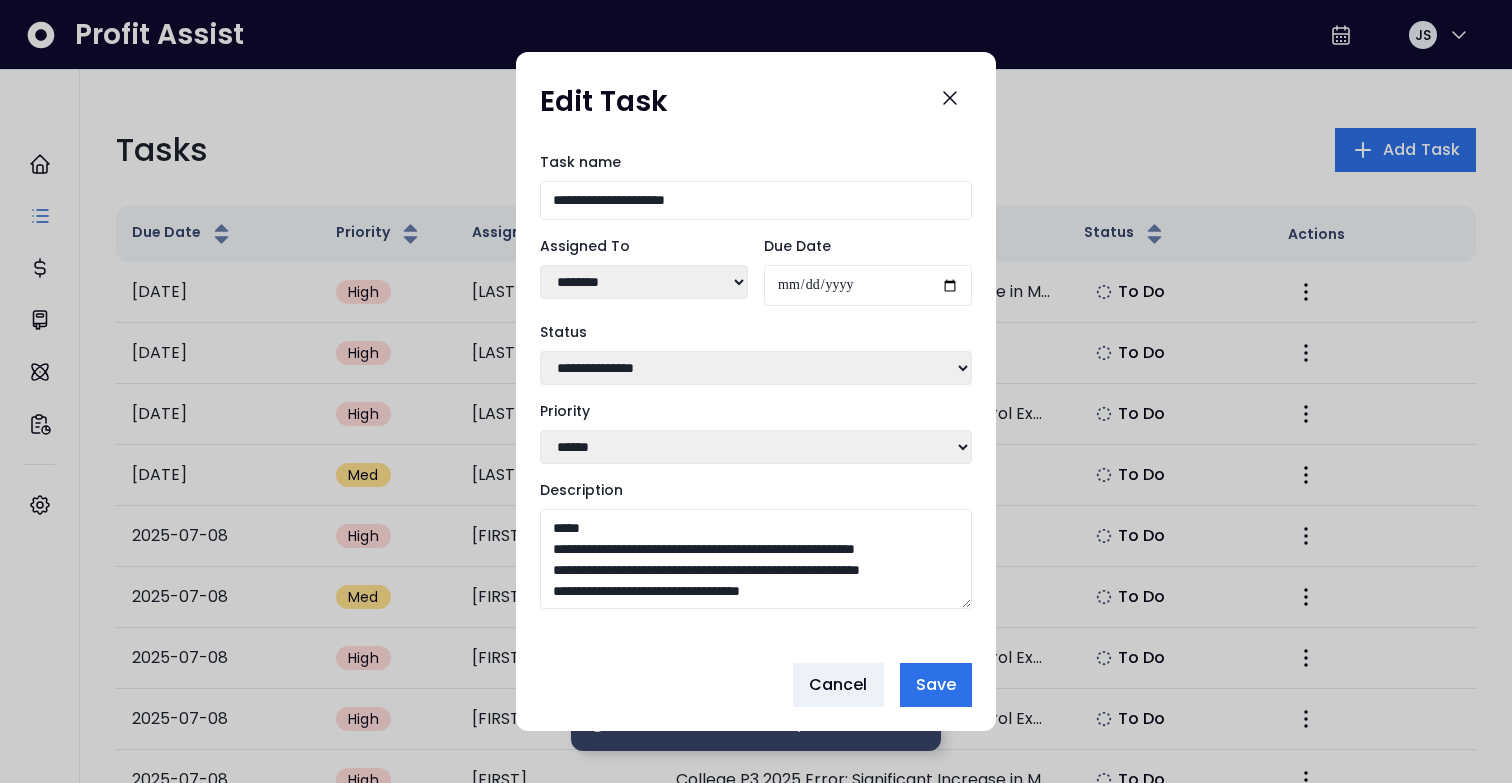 click on "**********" at bounding box center (756, 200) 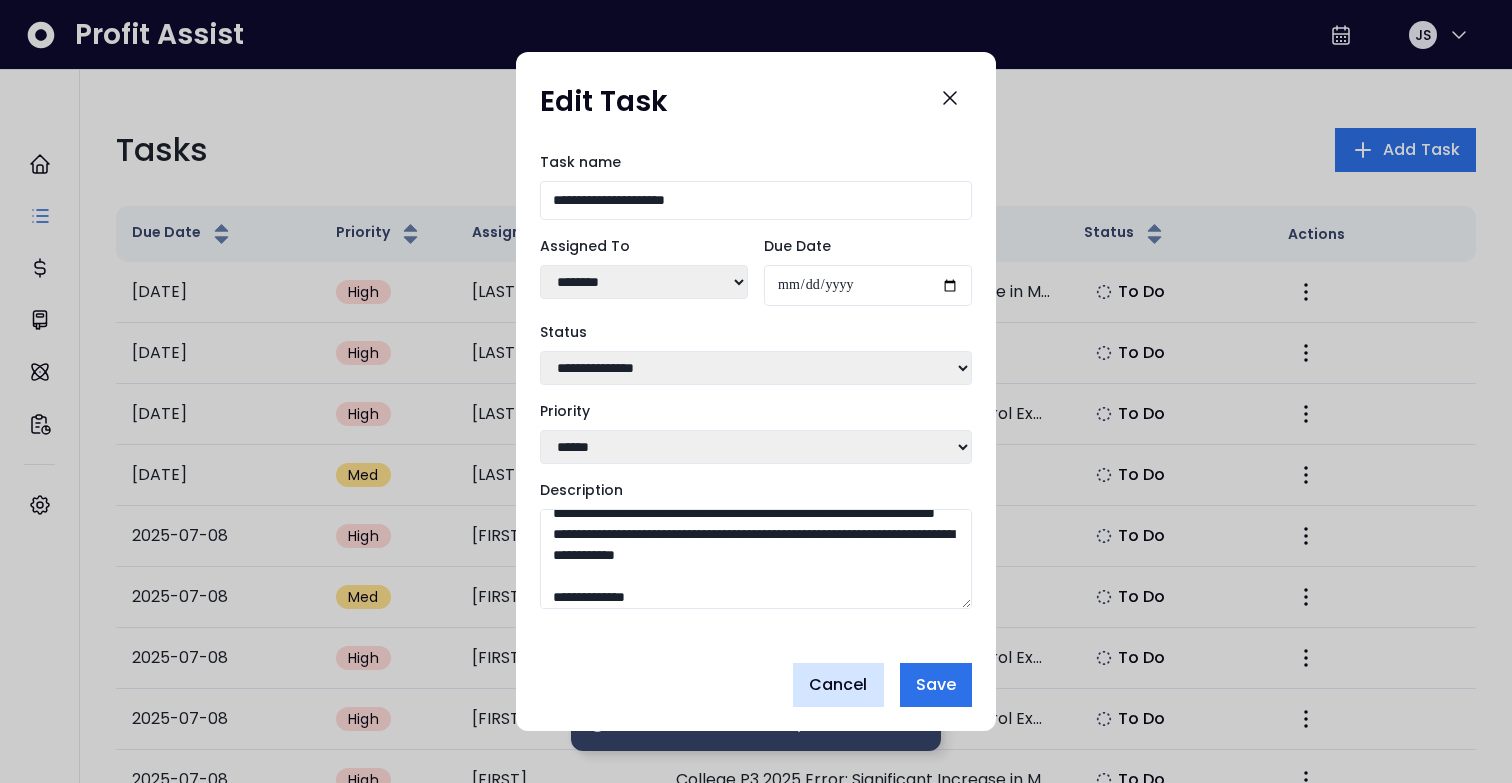scroll, scrollTop: 1598, scrollLeft: 0, axis: vertical 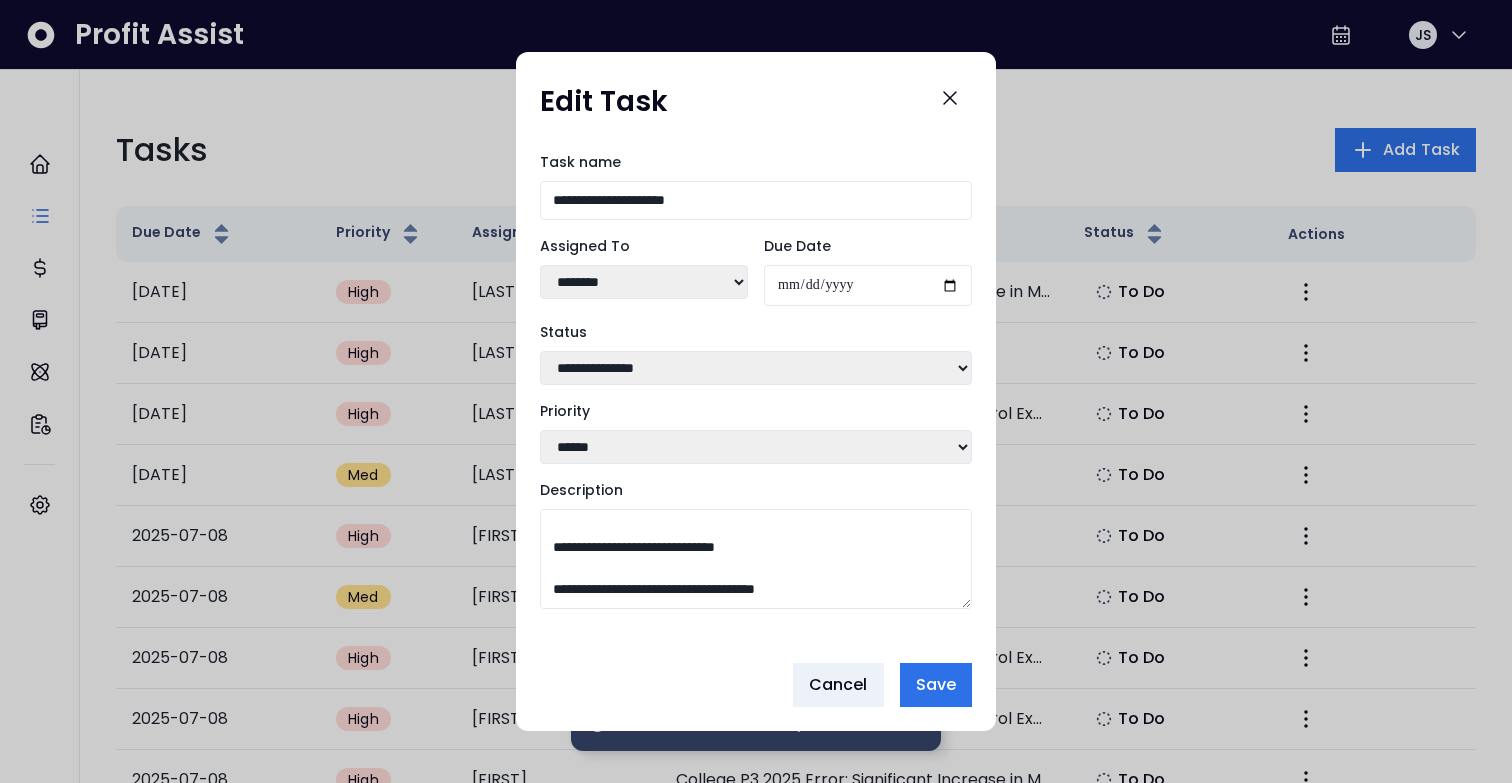 drag, startPoint x: 545, startPoint y: 524, endPoint x: 879, endPoint y: 719, distance: 386.75702 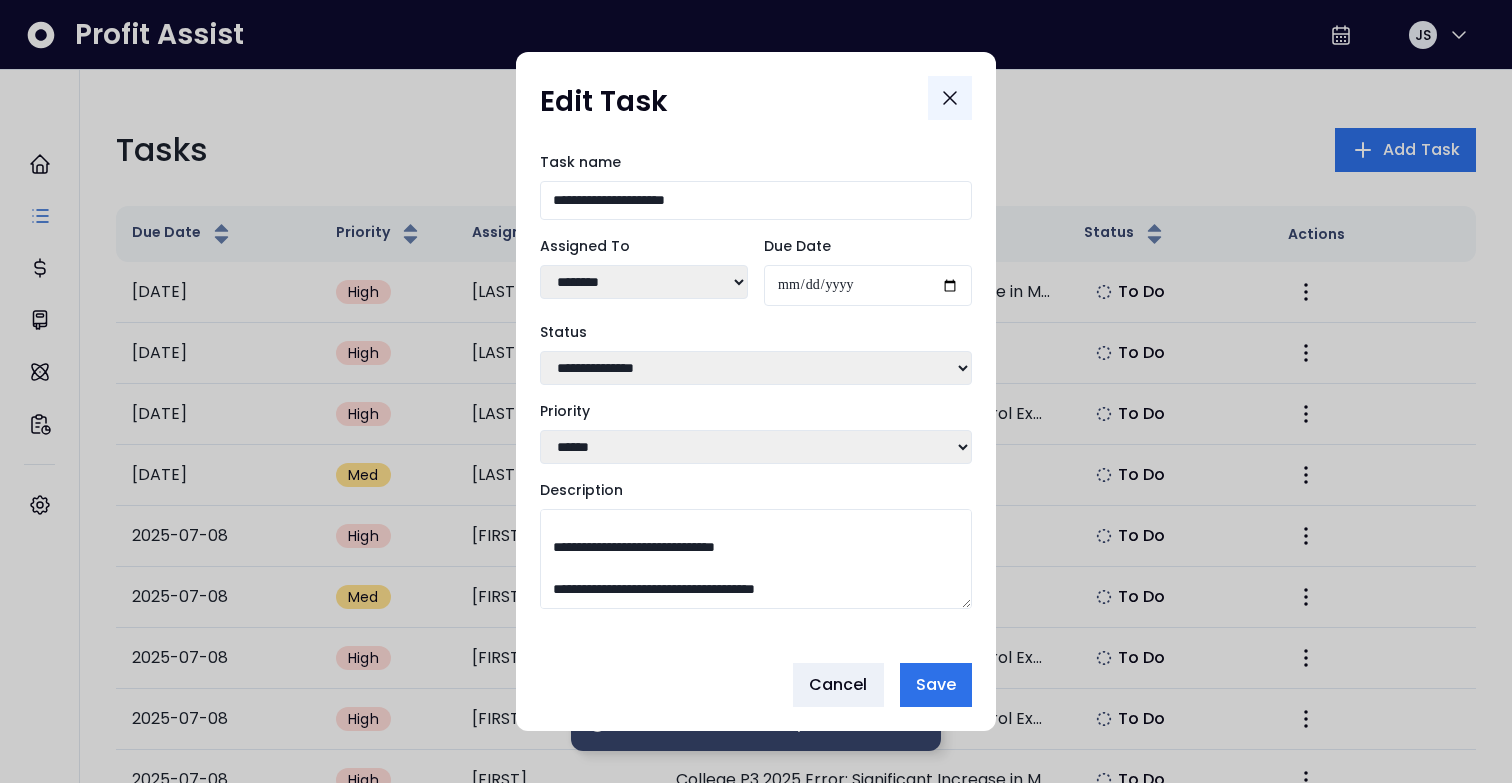 click at bounding box center (950, 98) 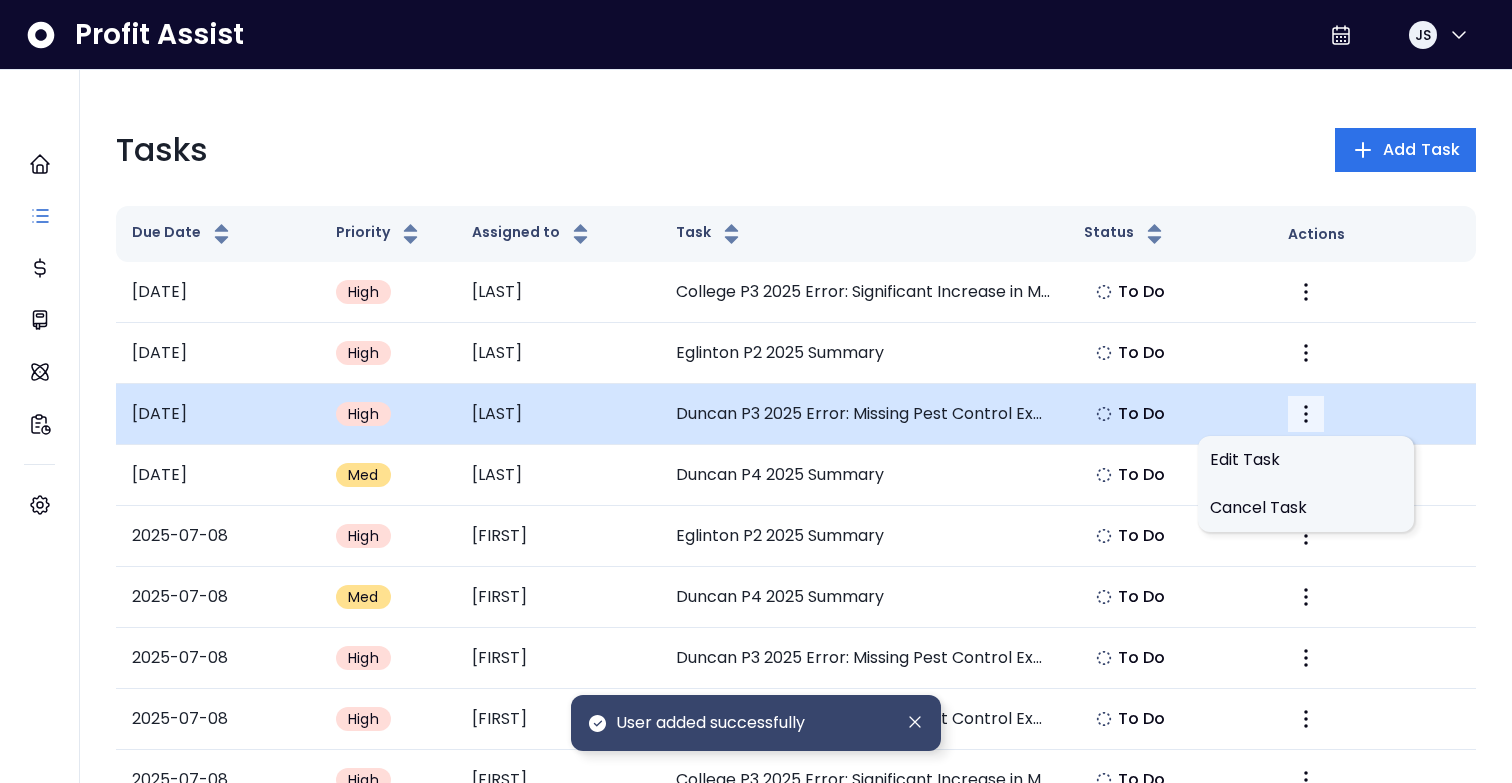 click at bounding box center (1306, 414) 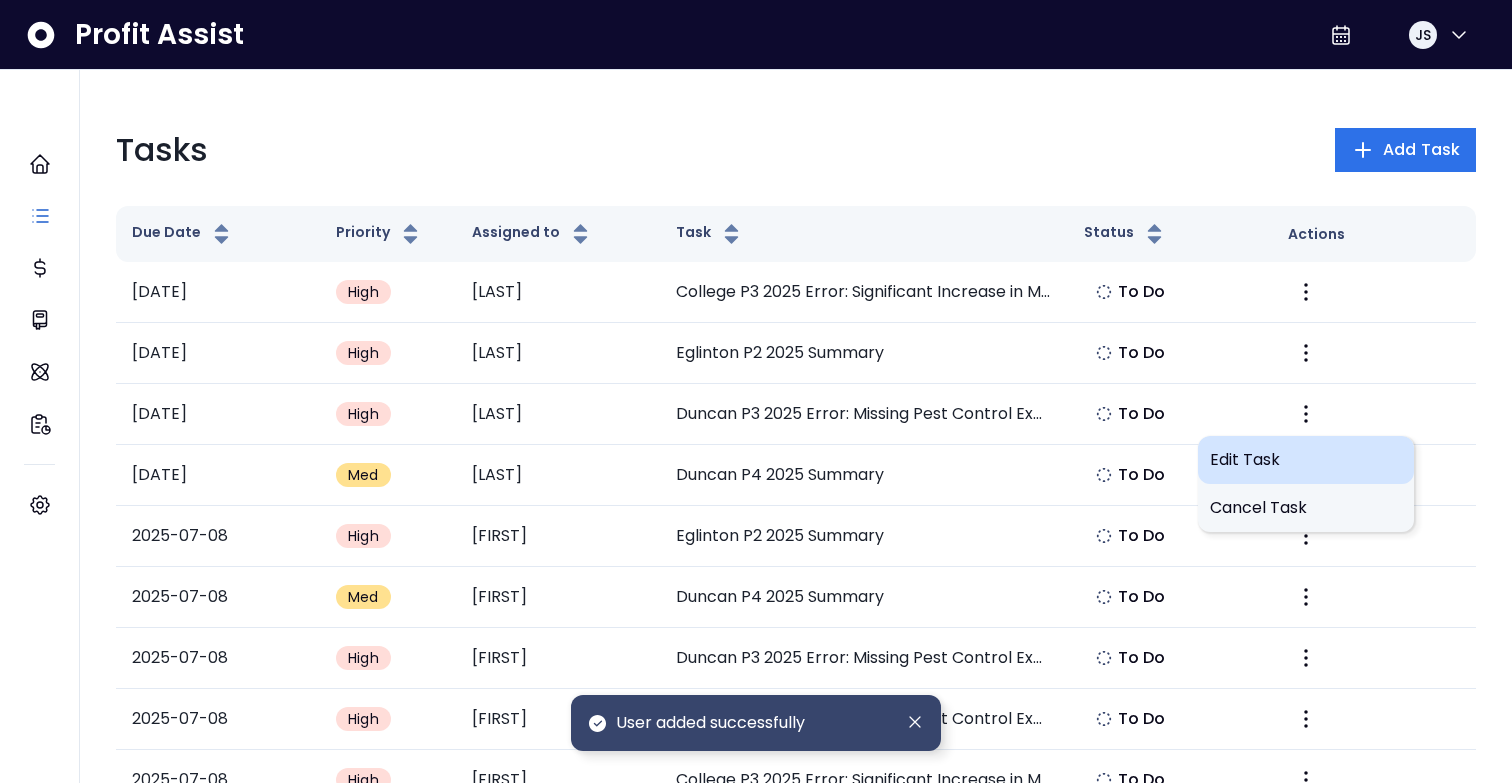 click on "Edit Task" at bounding box center (1306, 460) 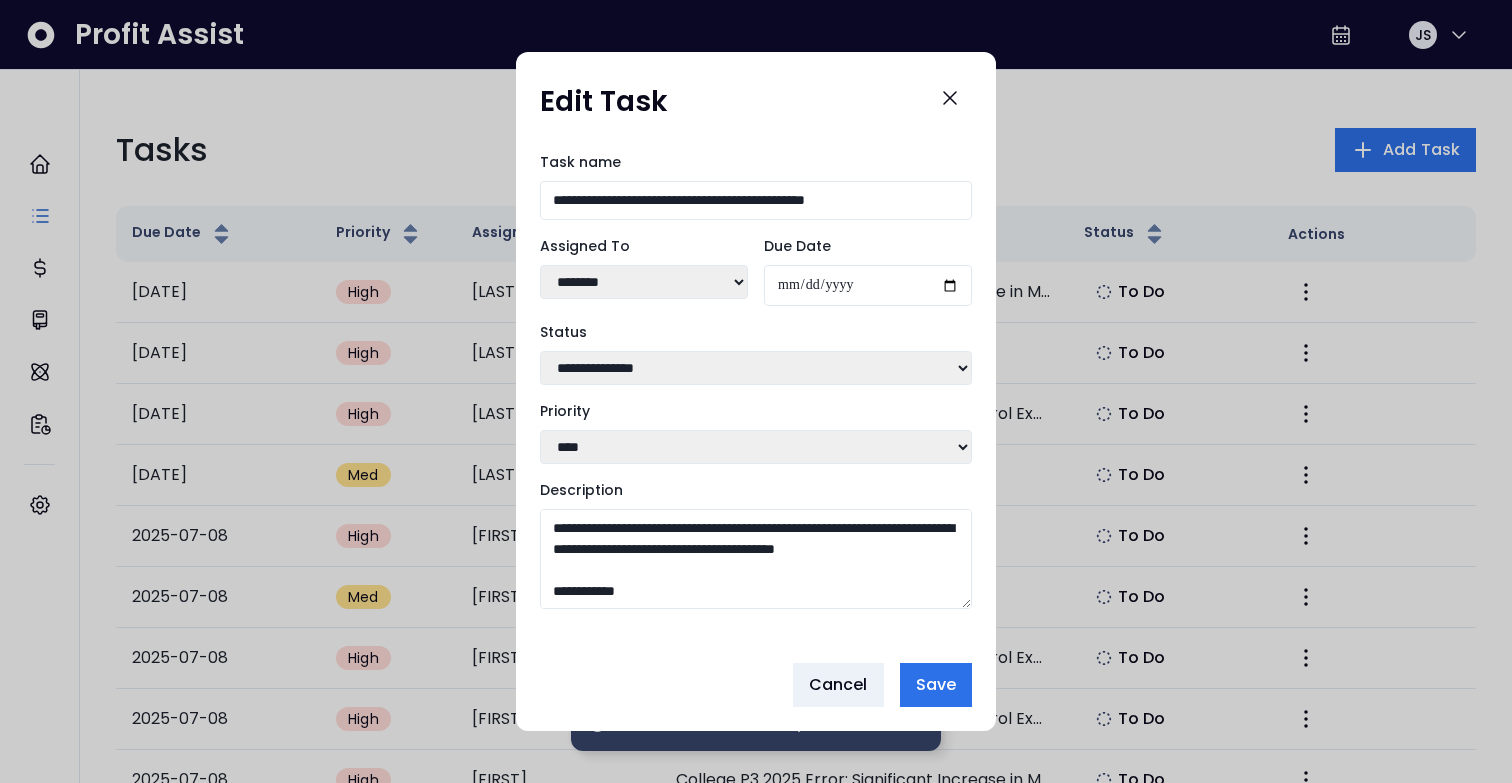 click on "**********" at bounding box center [756, 200] 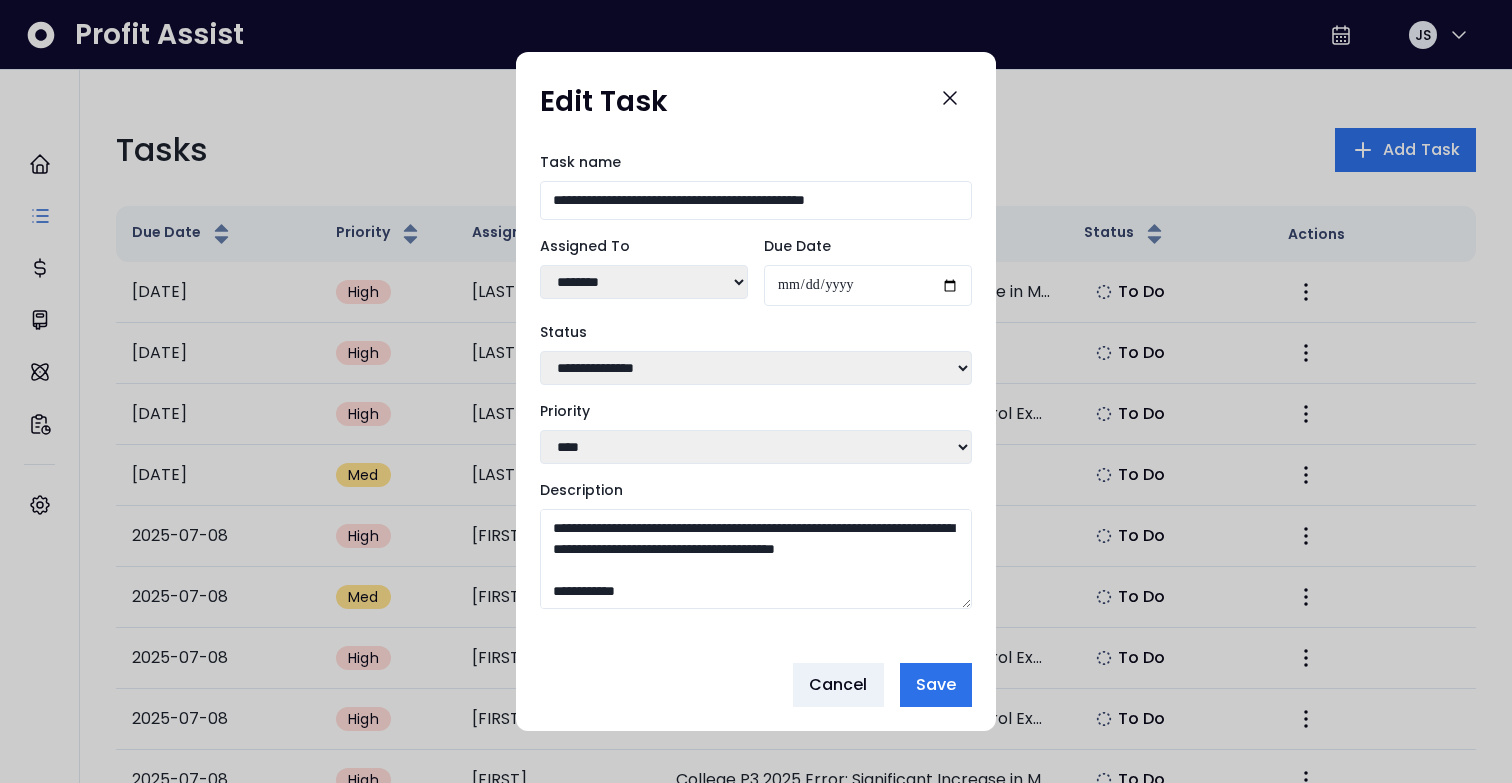 click on "**********" at bounding box center [756, 200] 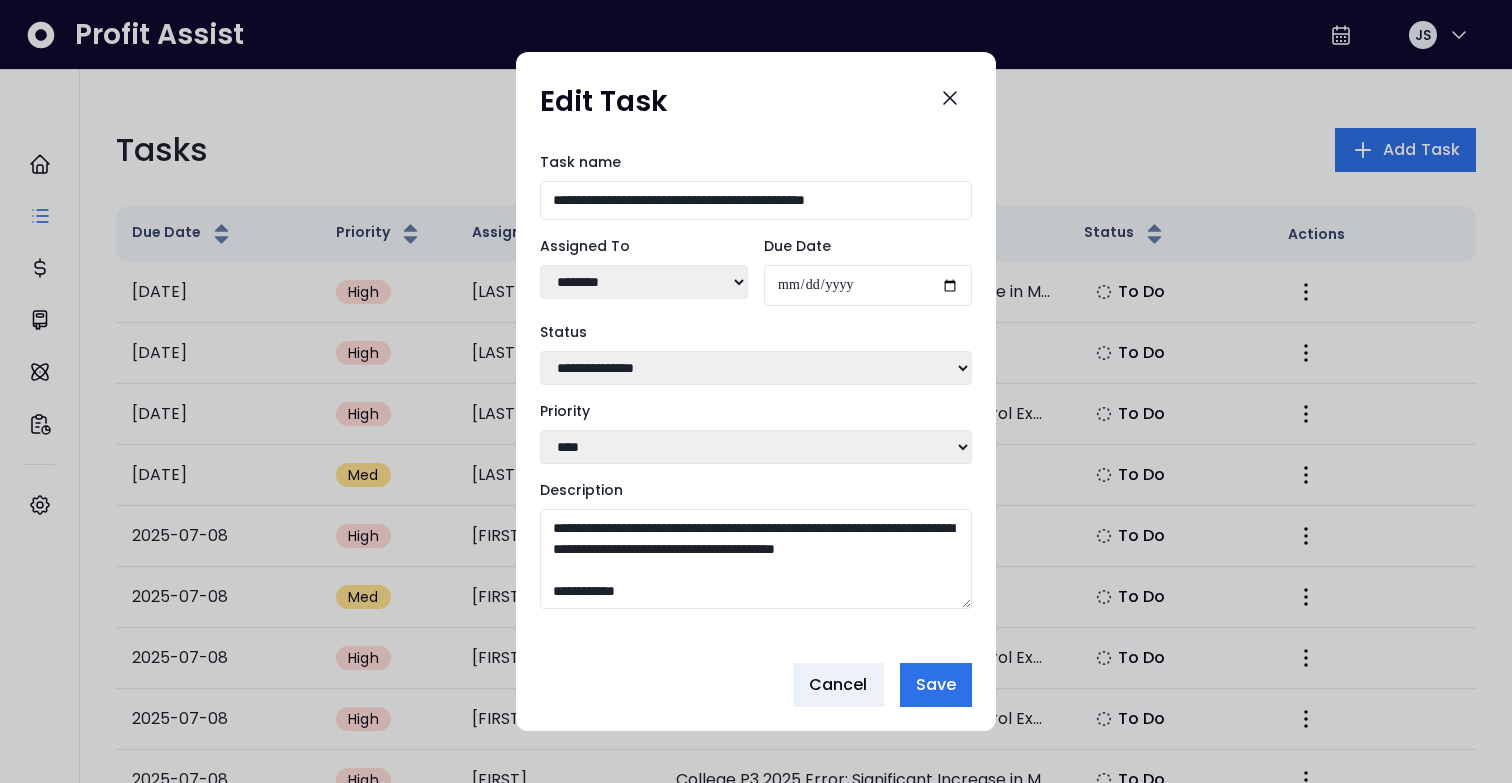 scroll, scrollTop: 191, scrollLeft: 0, axis: vertical 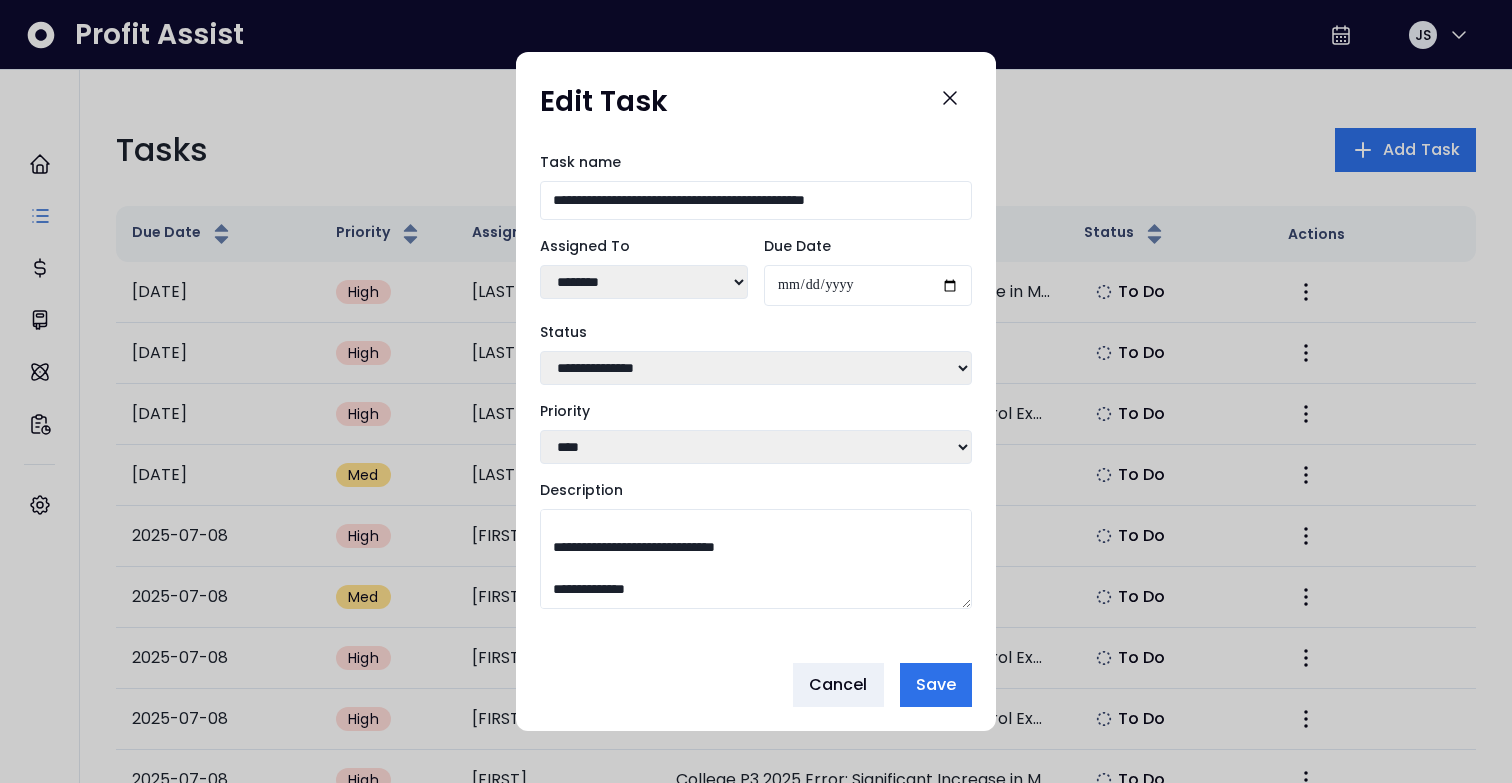 drag, startPoint x: 548, startPoint y: 525, endPoint x: 919, endPoint y: 749, distance: 433.3786 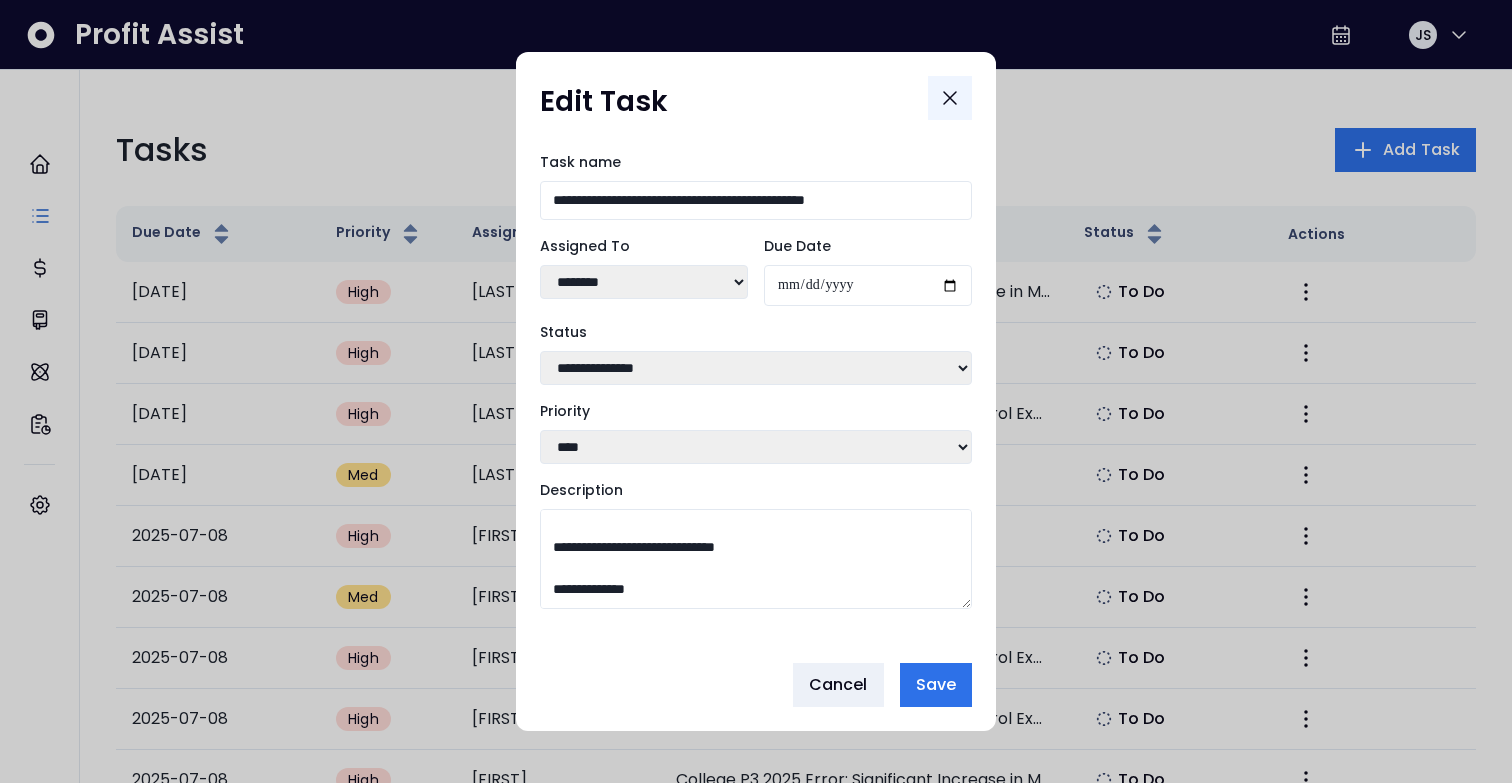click at bounding box center [950, 98] 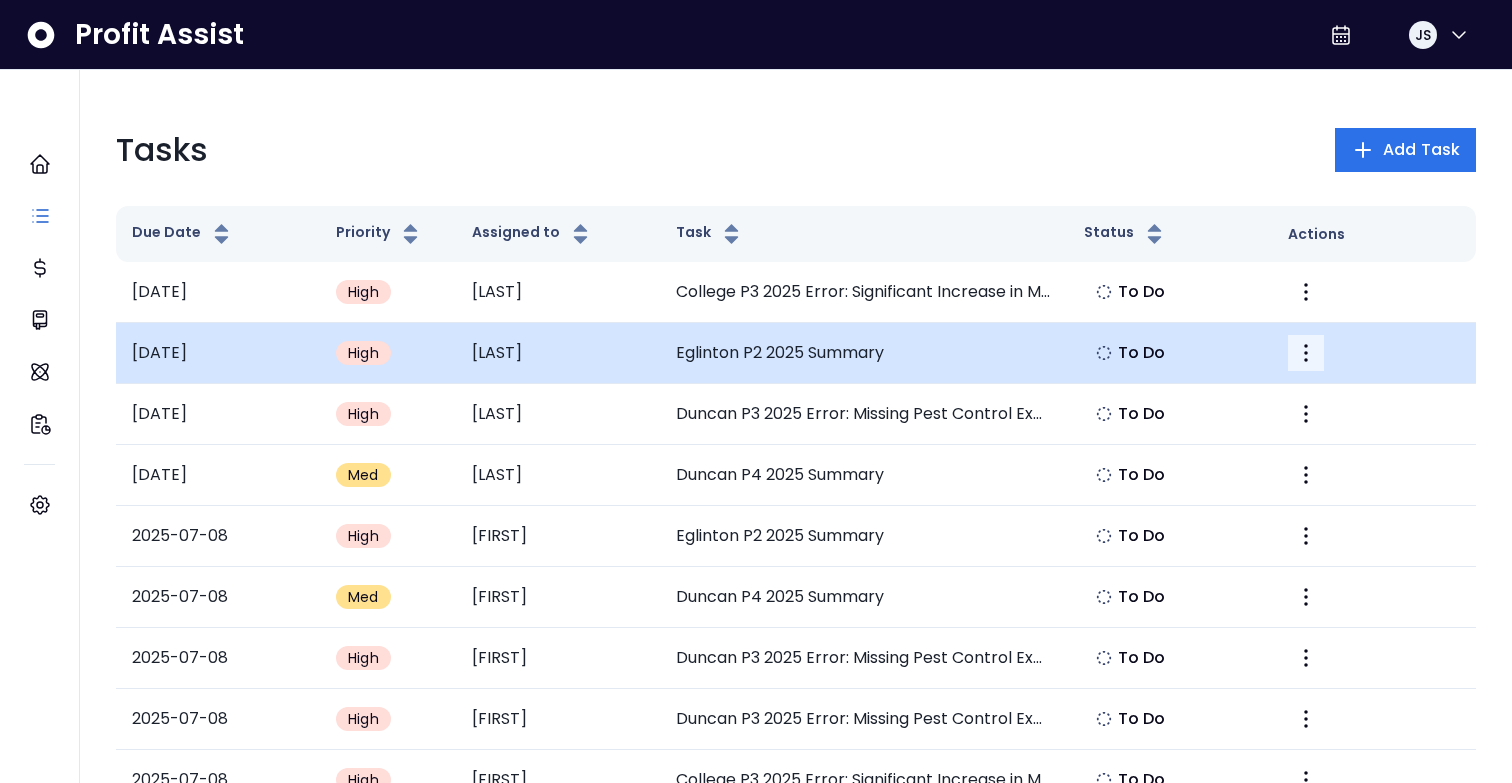 click at bounding box center (1306, 353) 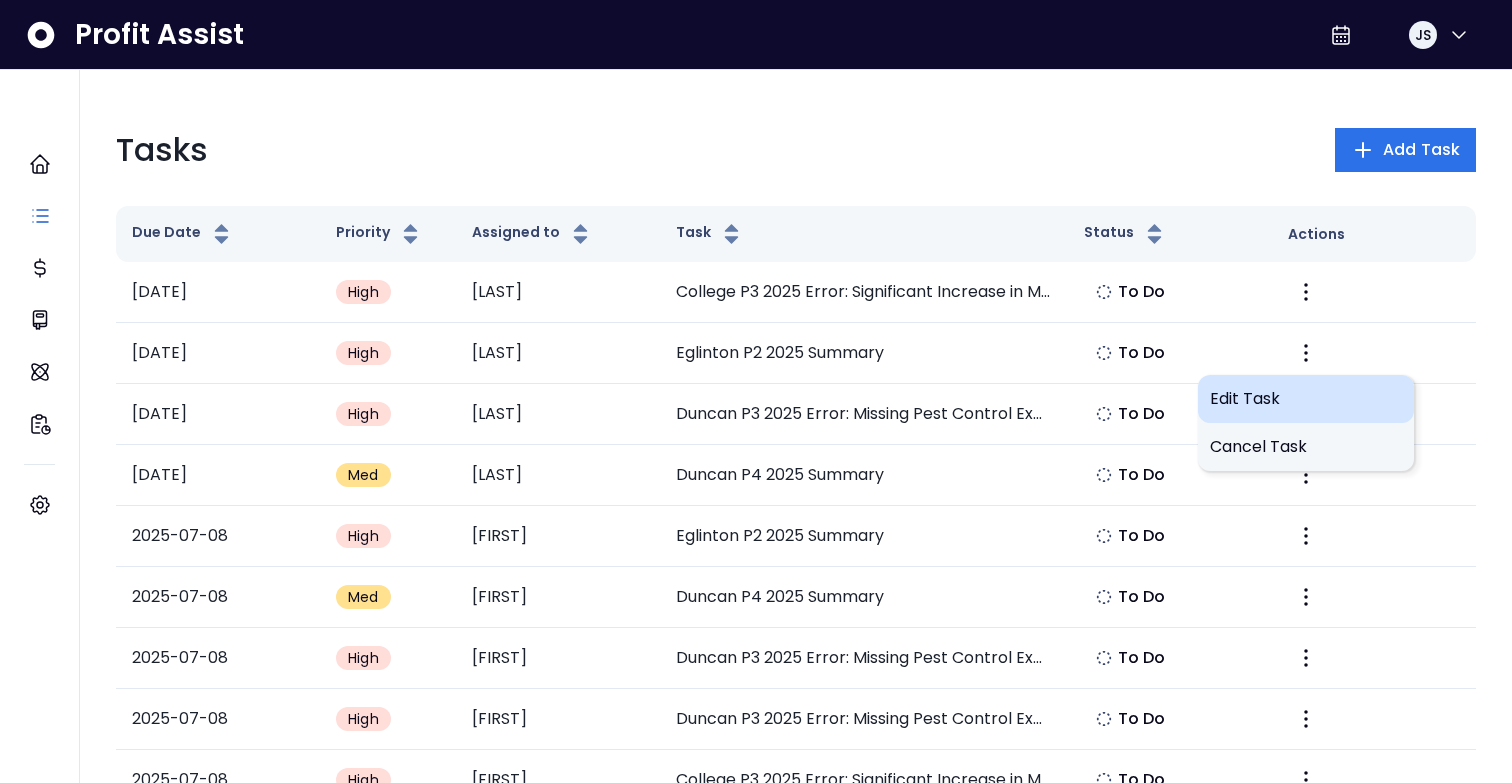 click on "Edit Task" at bounding box center [1306, 399] 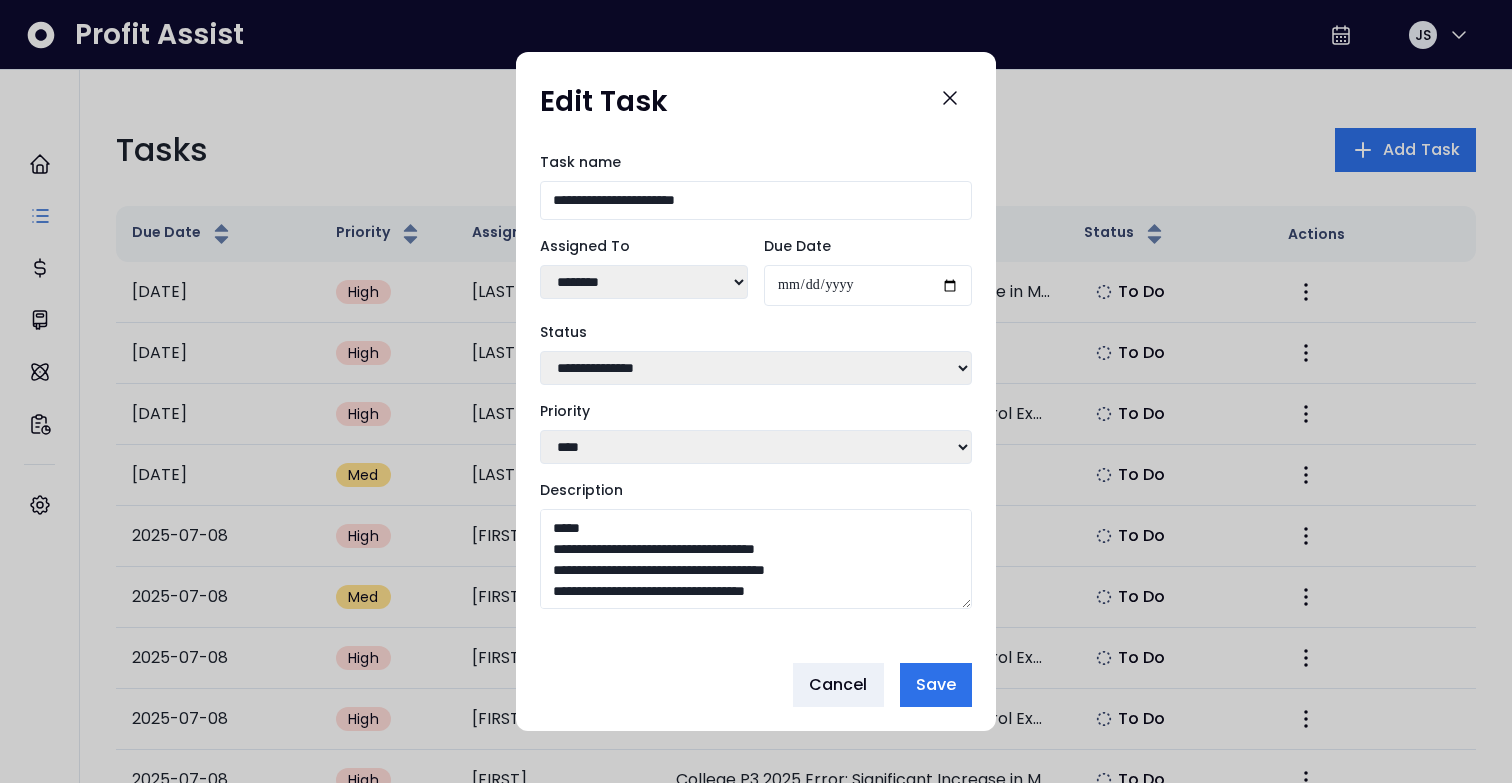 click on "**********" at bounding box center [756, 200] 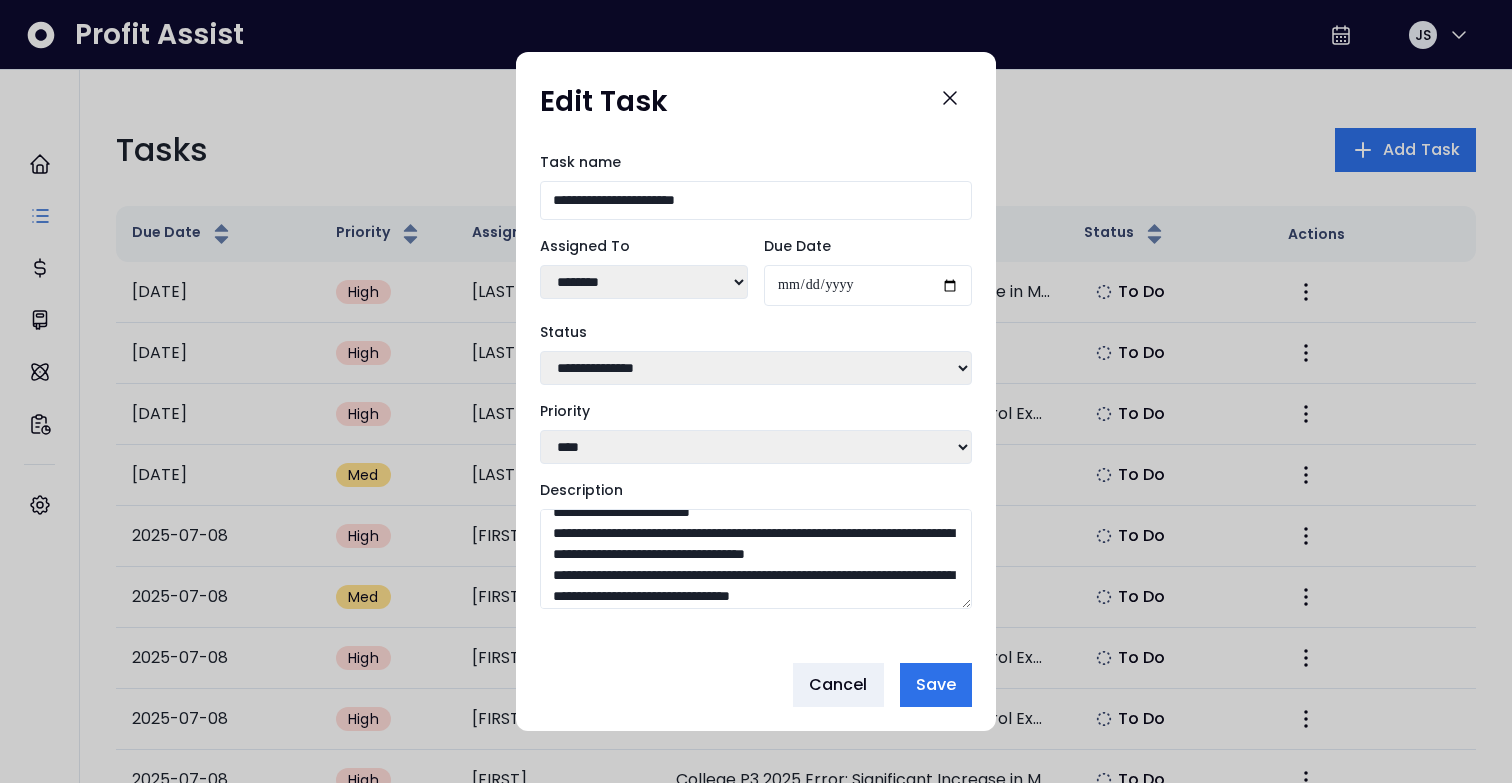 scroll, scrollTop: 1136, scrollLeft: 0, axis: vertical 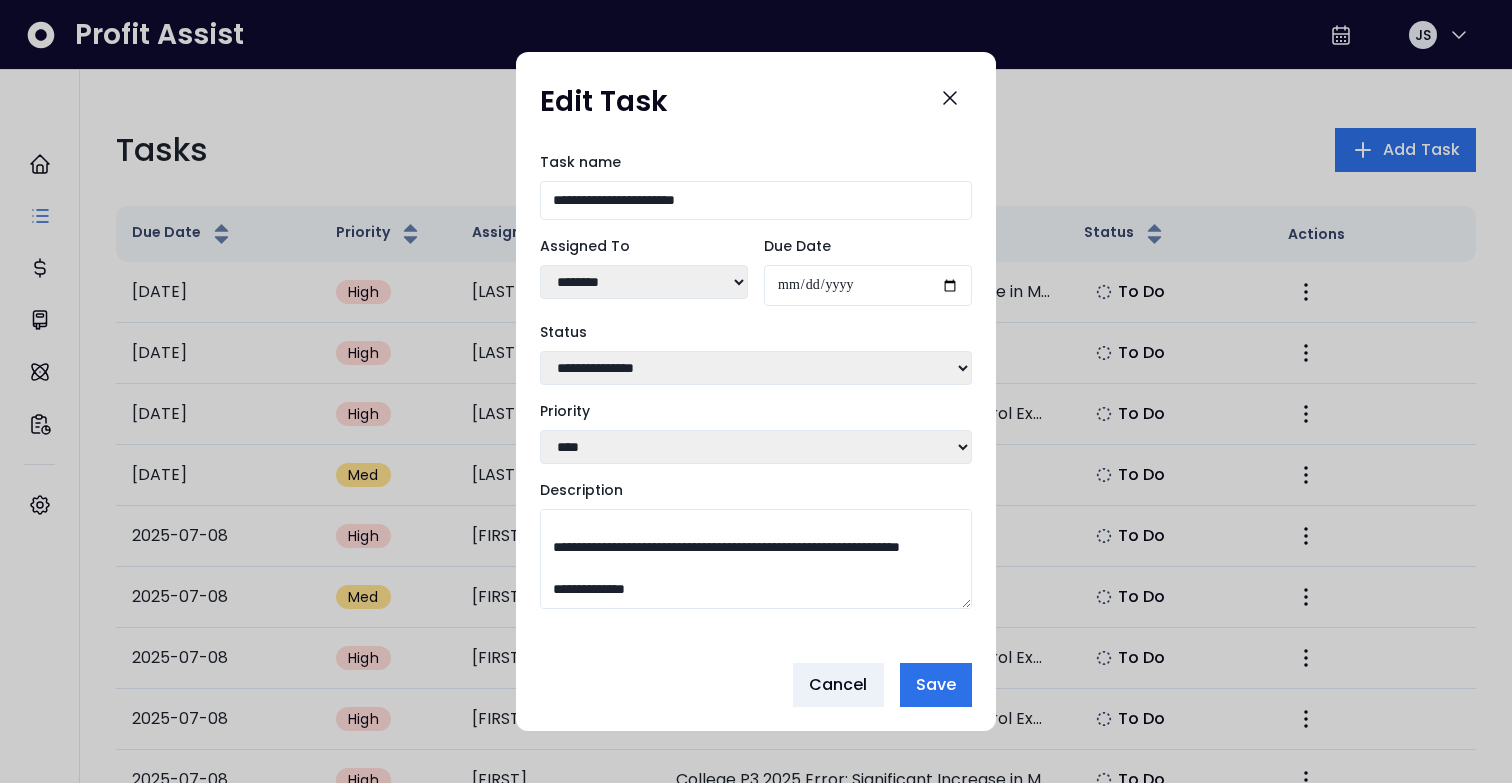 drag, startPoint x: 544, startPoint y: 528, endPoint x: 842, endPoint y: 722, distance: 355.584 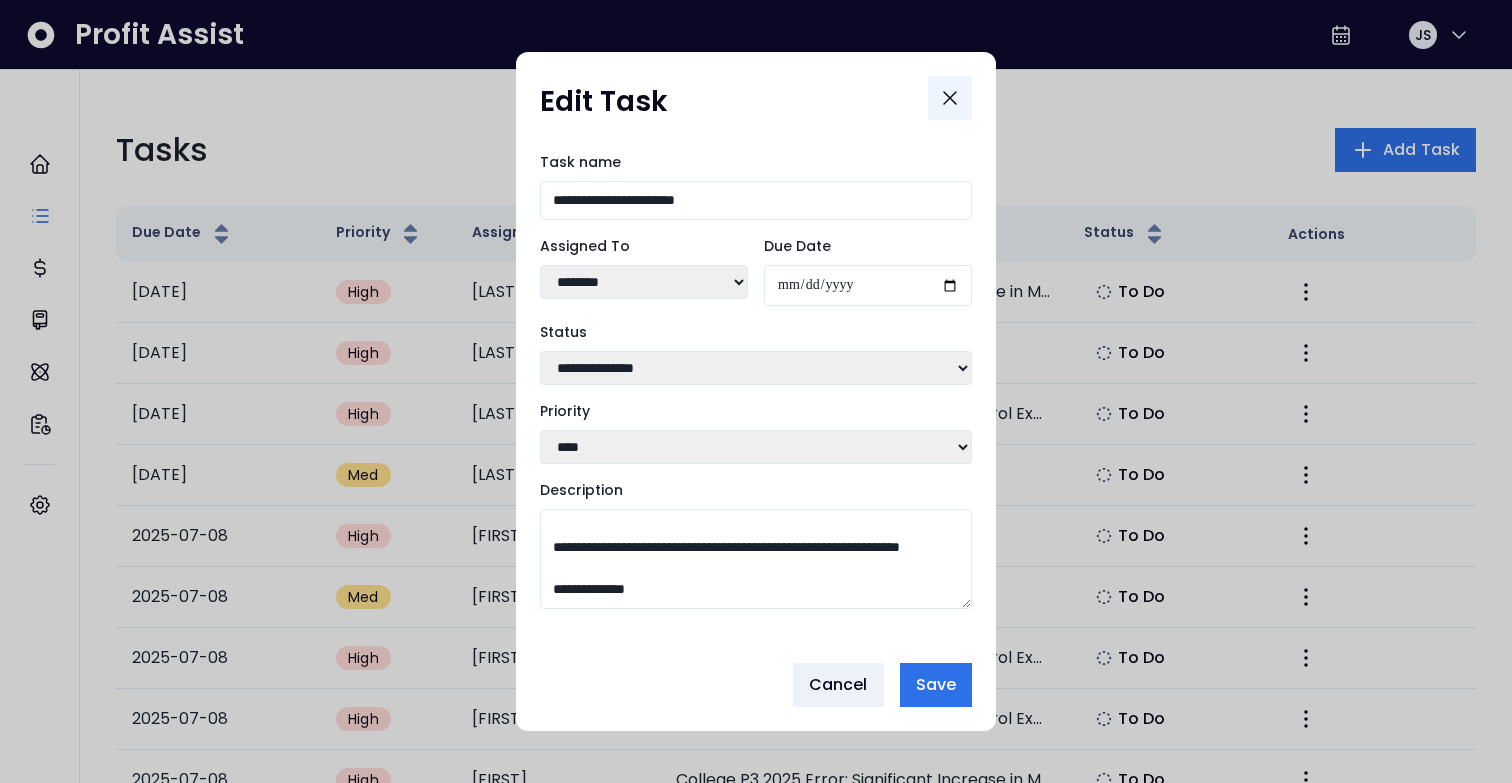 click at bounding box center [950, 98] 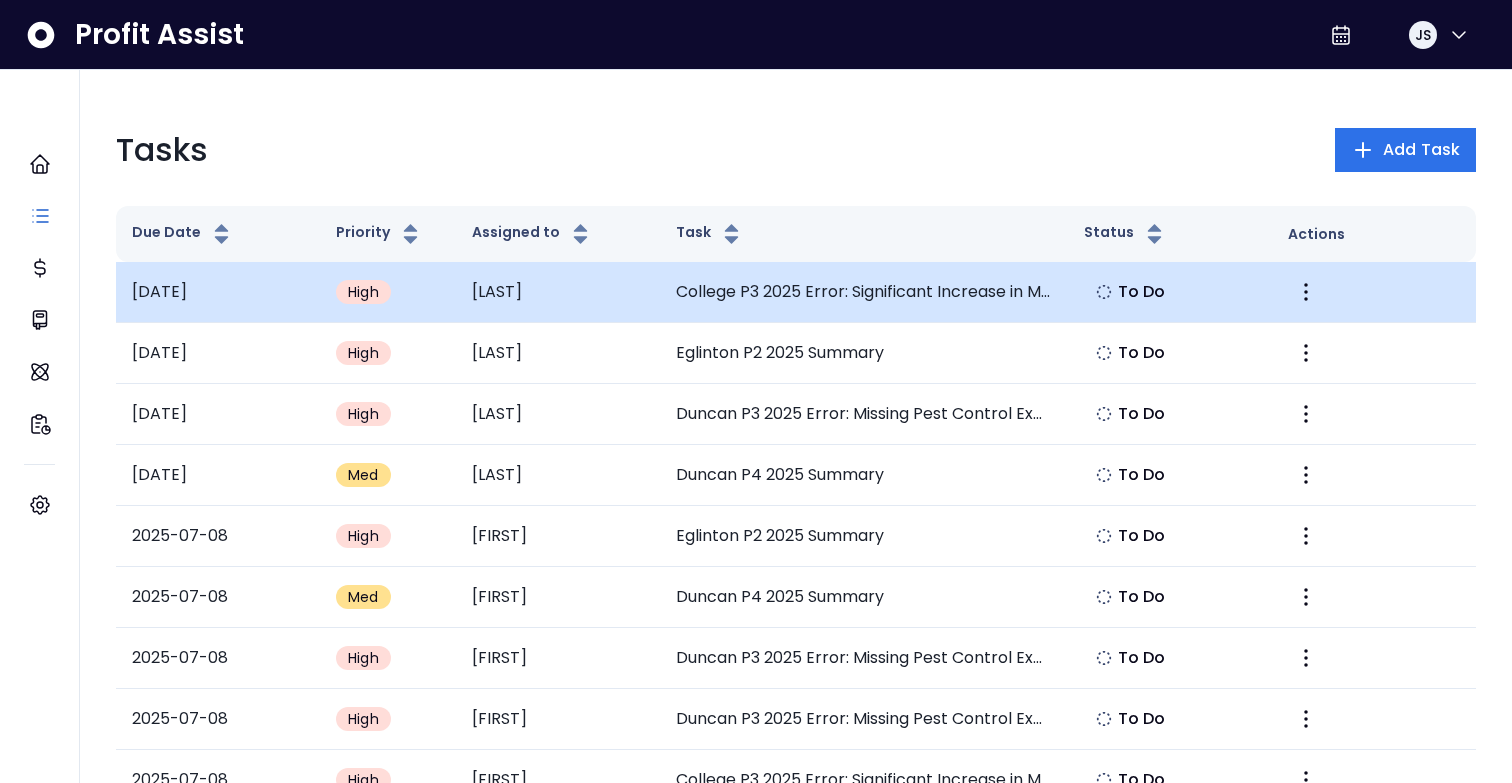 click on "College P3 2025 Error: Significant Increase in Meal & Entertainment" at bounding box center (864, 292) 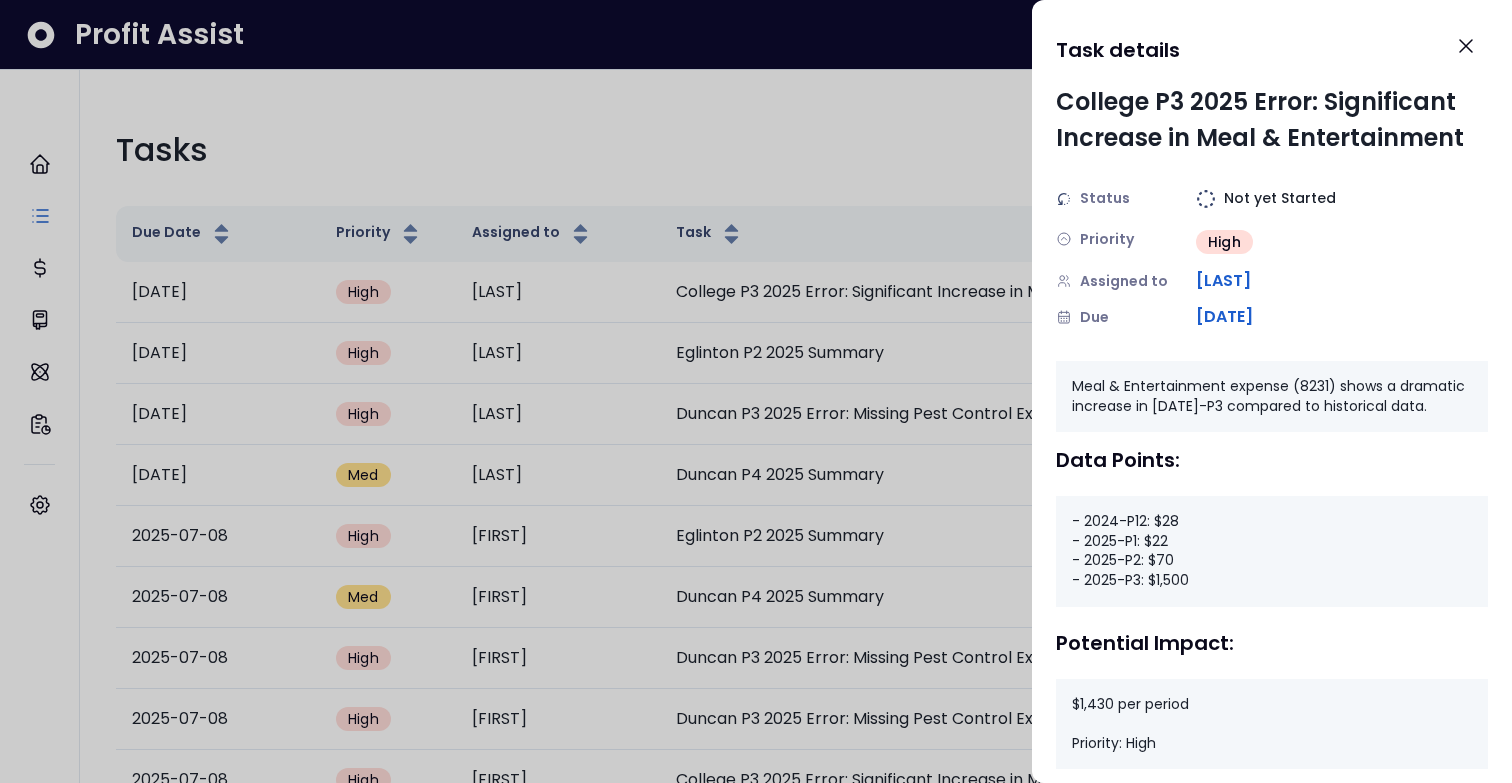 click on "College P3 2025 Error: Significant Increase in Meal & Entertainment" at bounding box center (1272, 120) 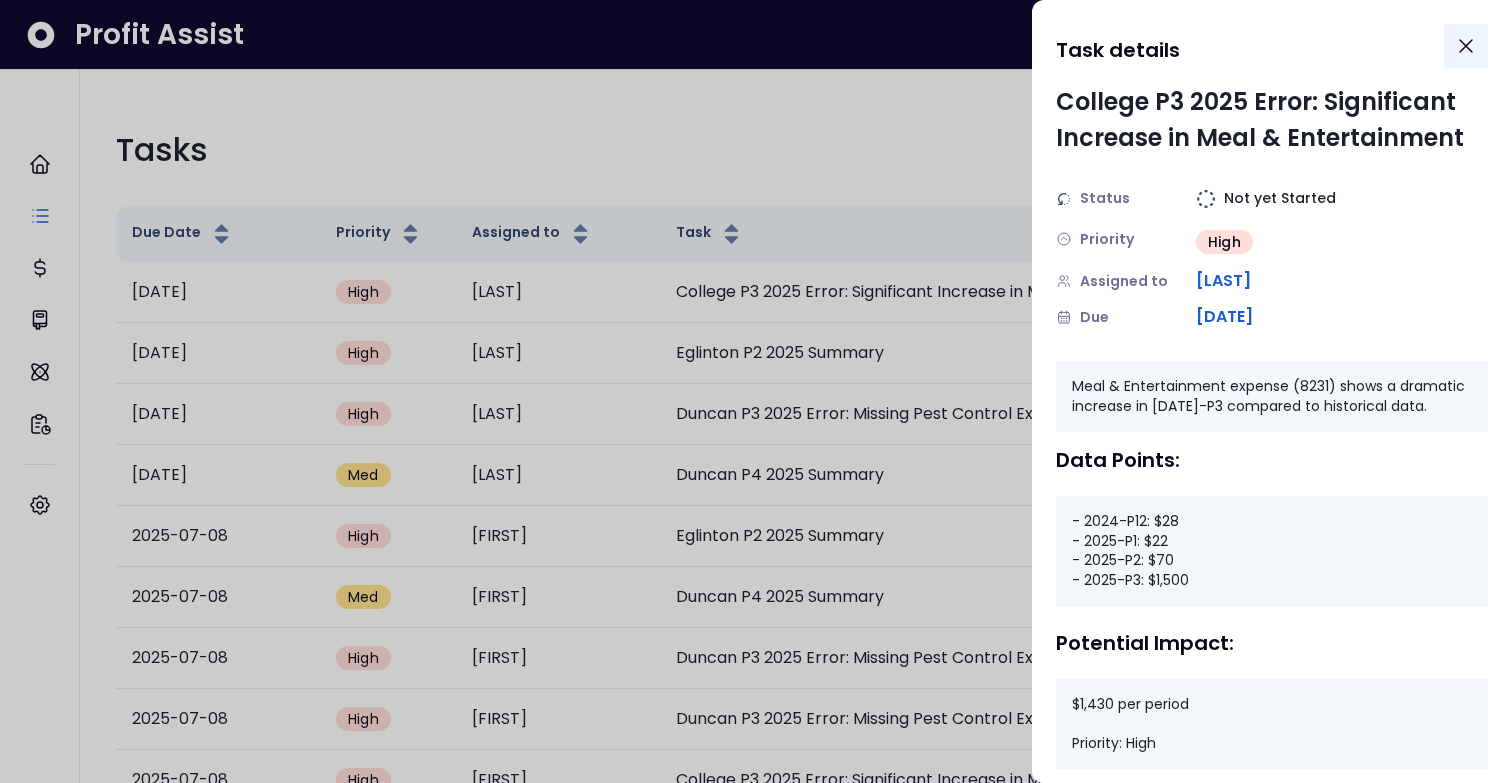 click at bounding box center (1466, 46) 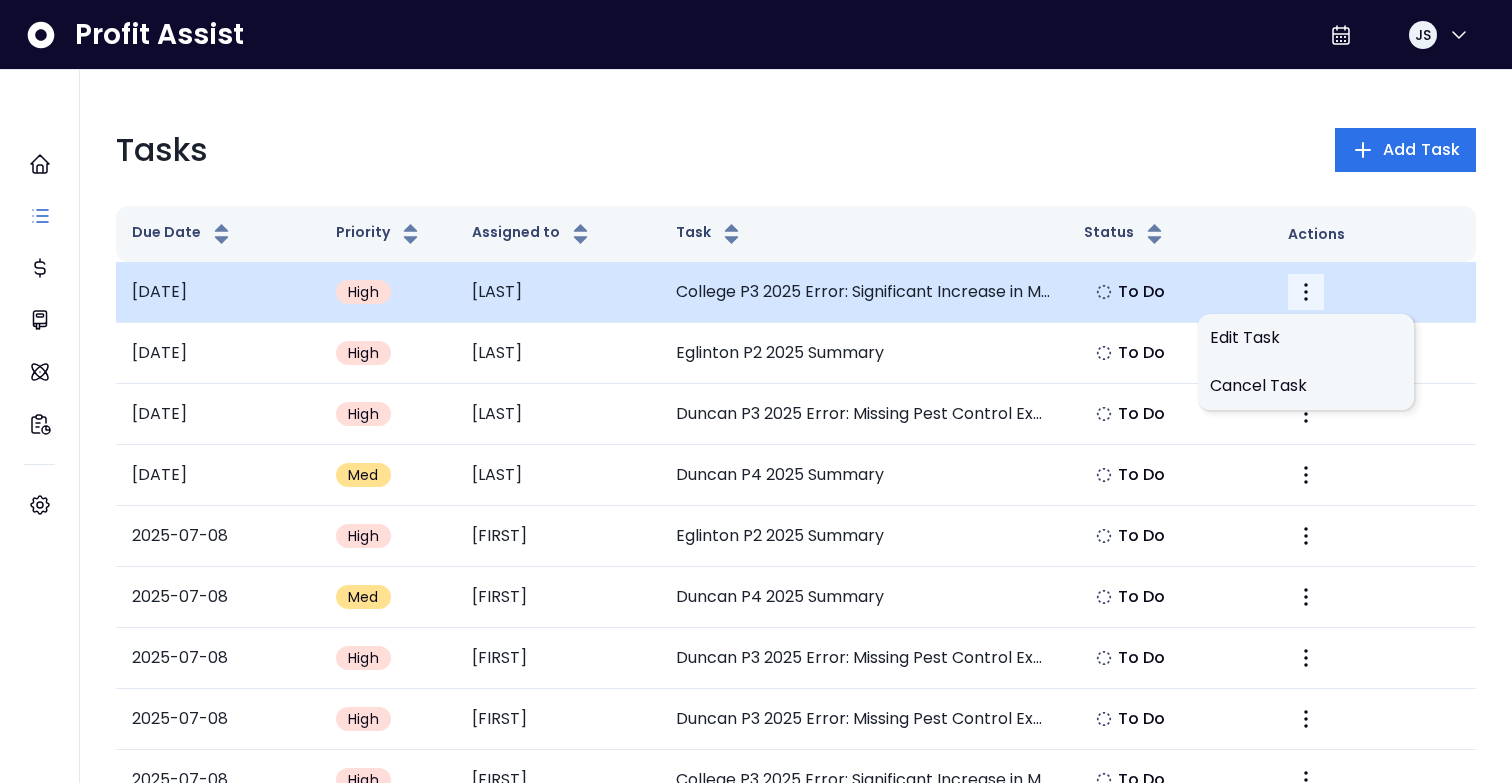click at bounding box center [1306, 292] 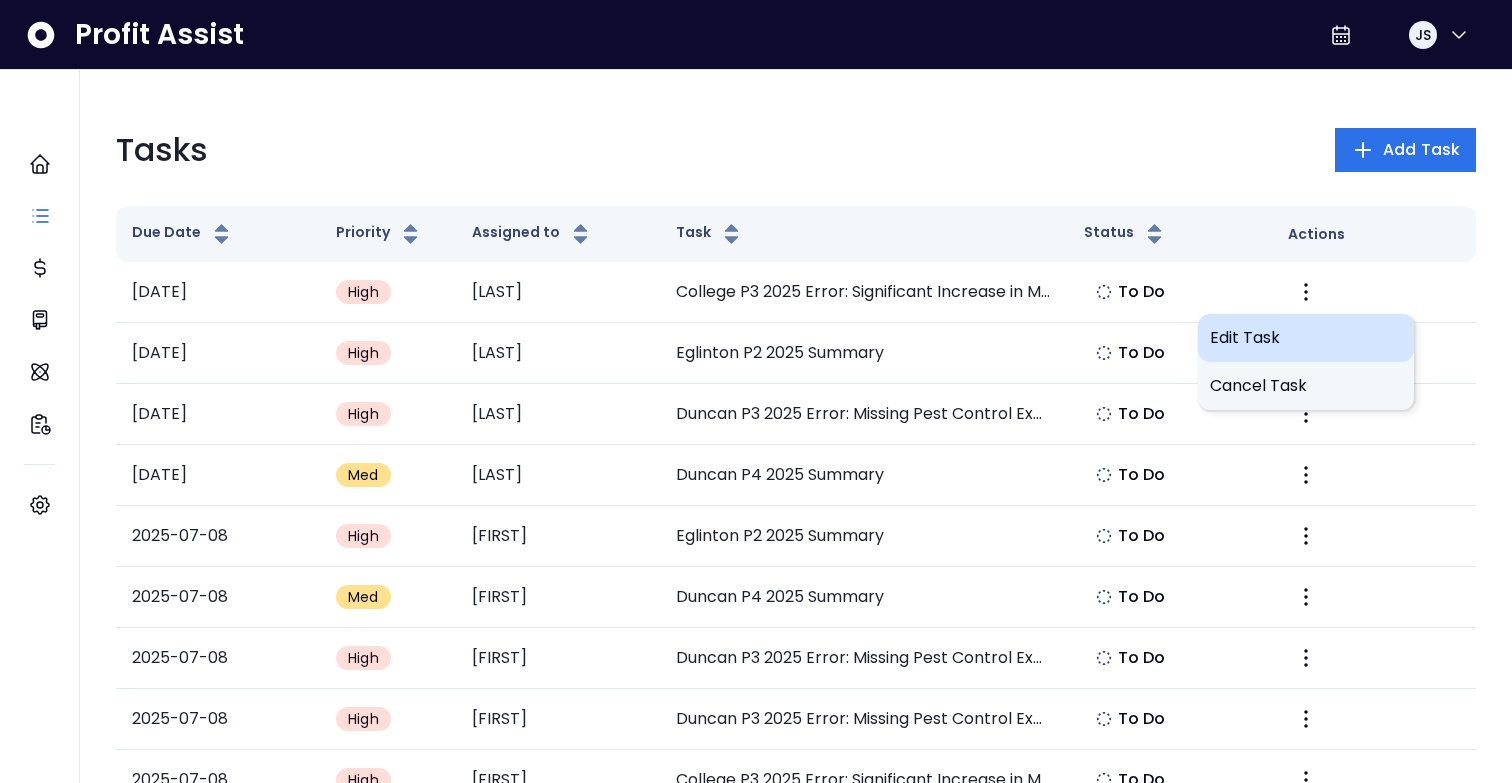 click on "Edit Task" at bounding box center (1306, 338) 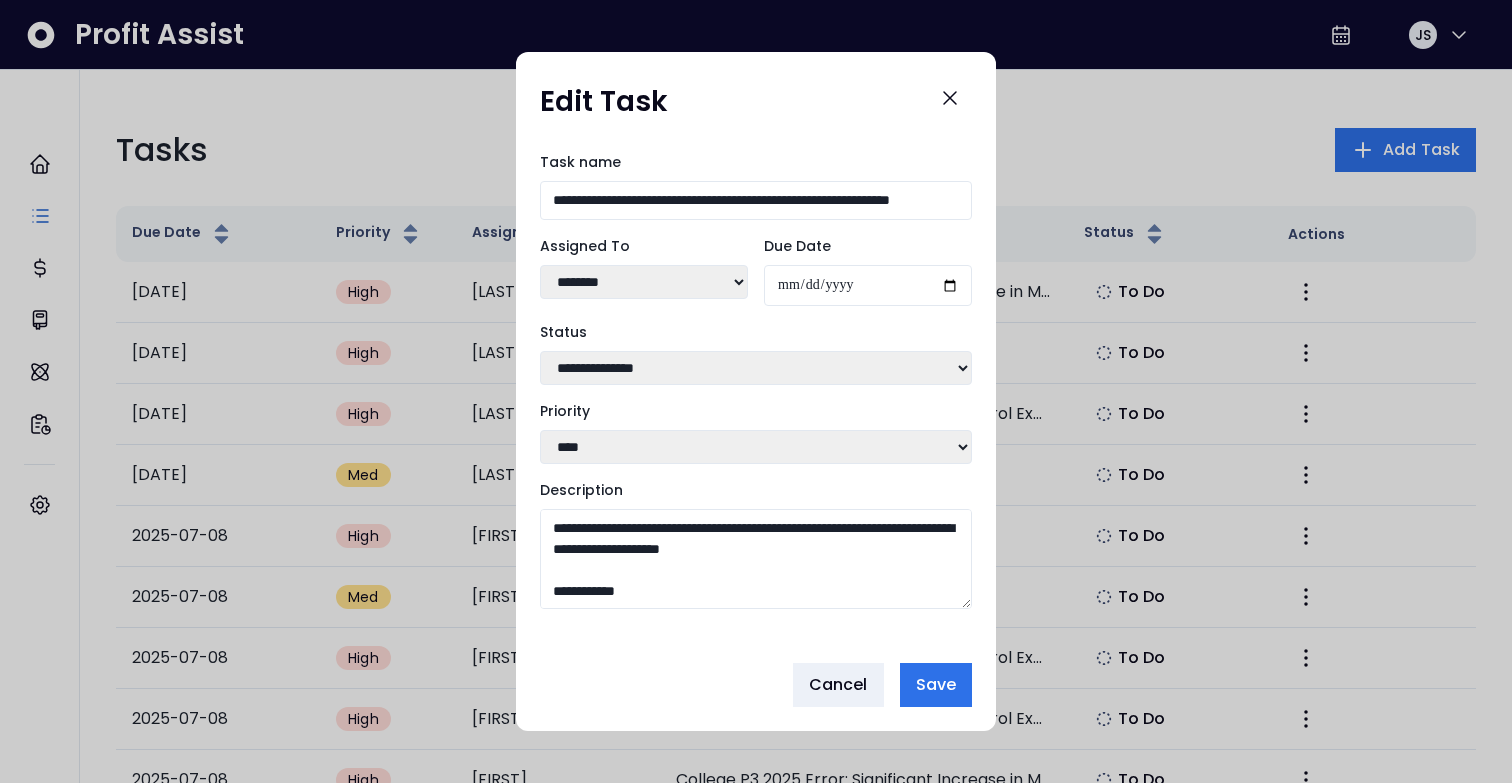click on "Task name" at bounding box center [756, 162] 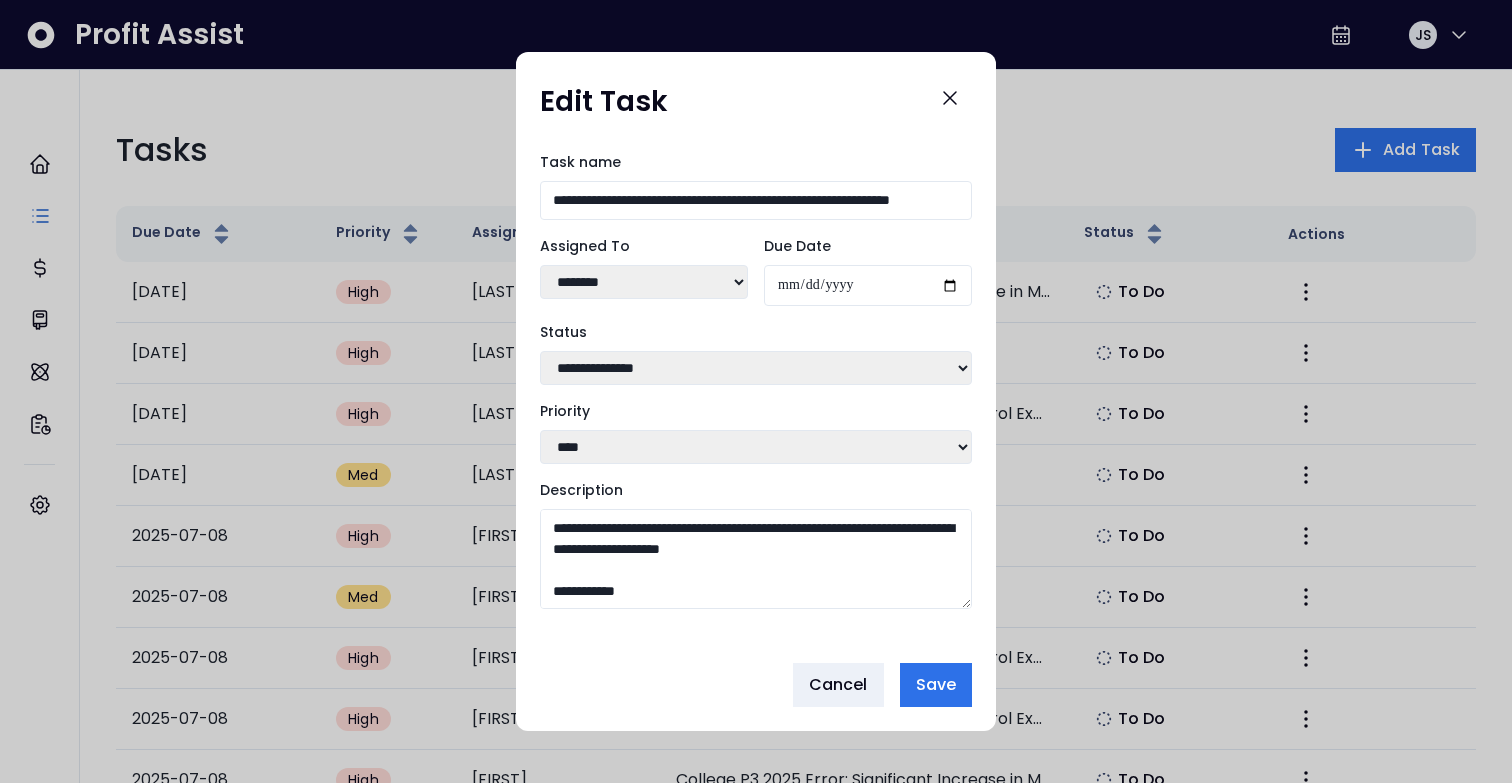 scroll, scrollTop: 0, scrollLeft: 0, axis: both 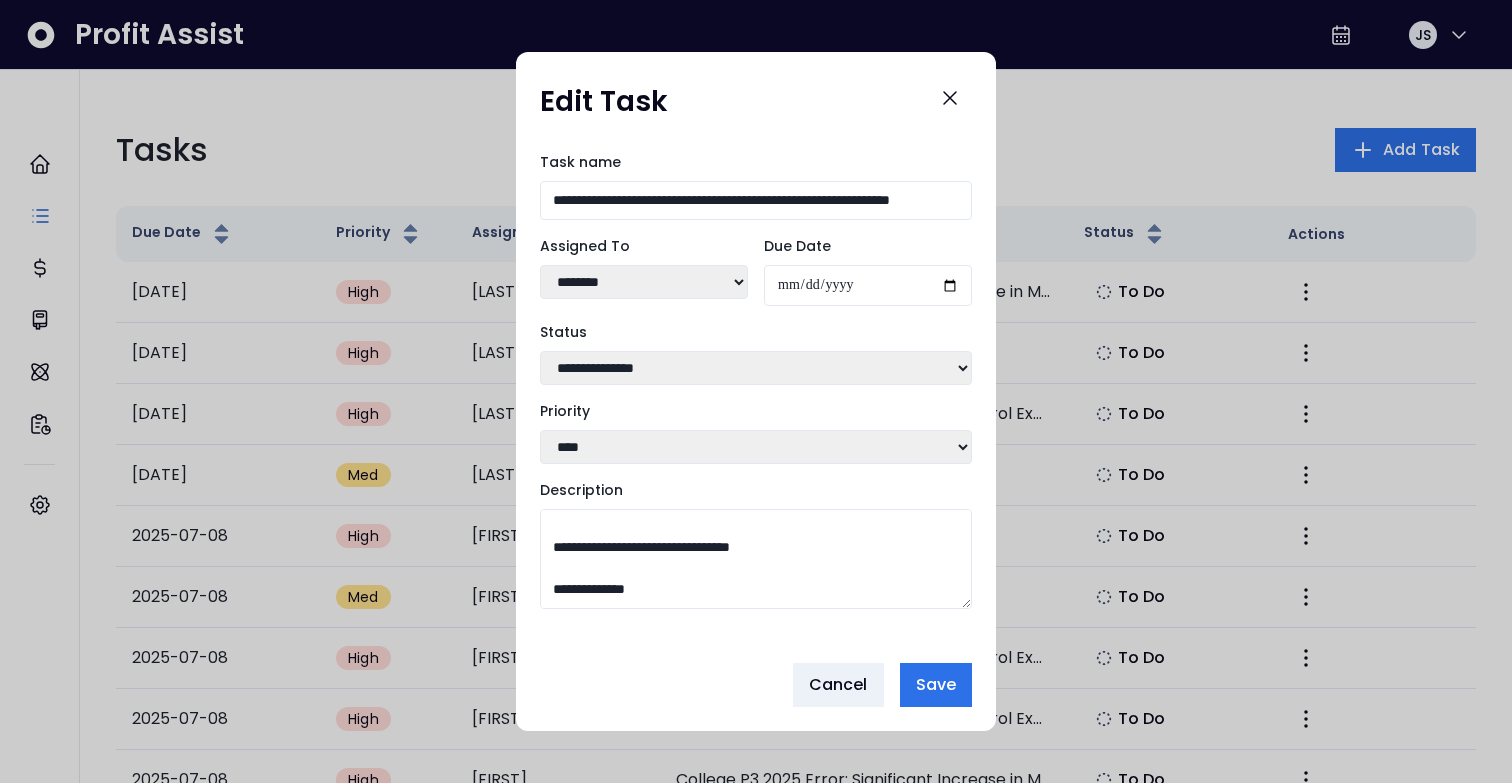 drag, startPoint x: 541, startPoint y: 536, endPoint x: 780, endPoint y: 767, distance: 332.38834 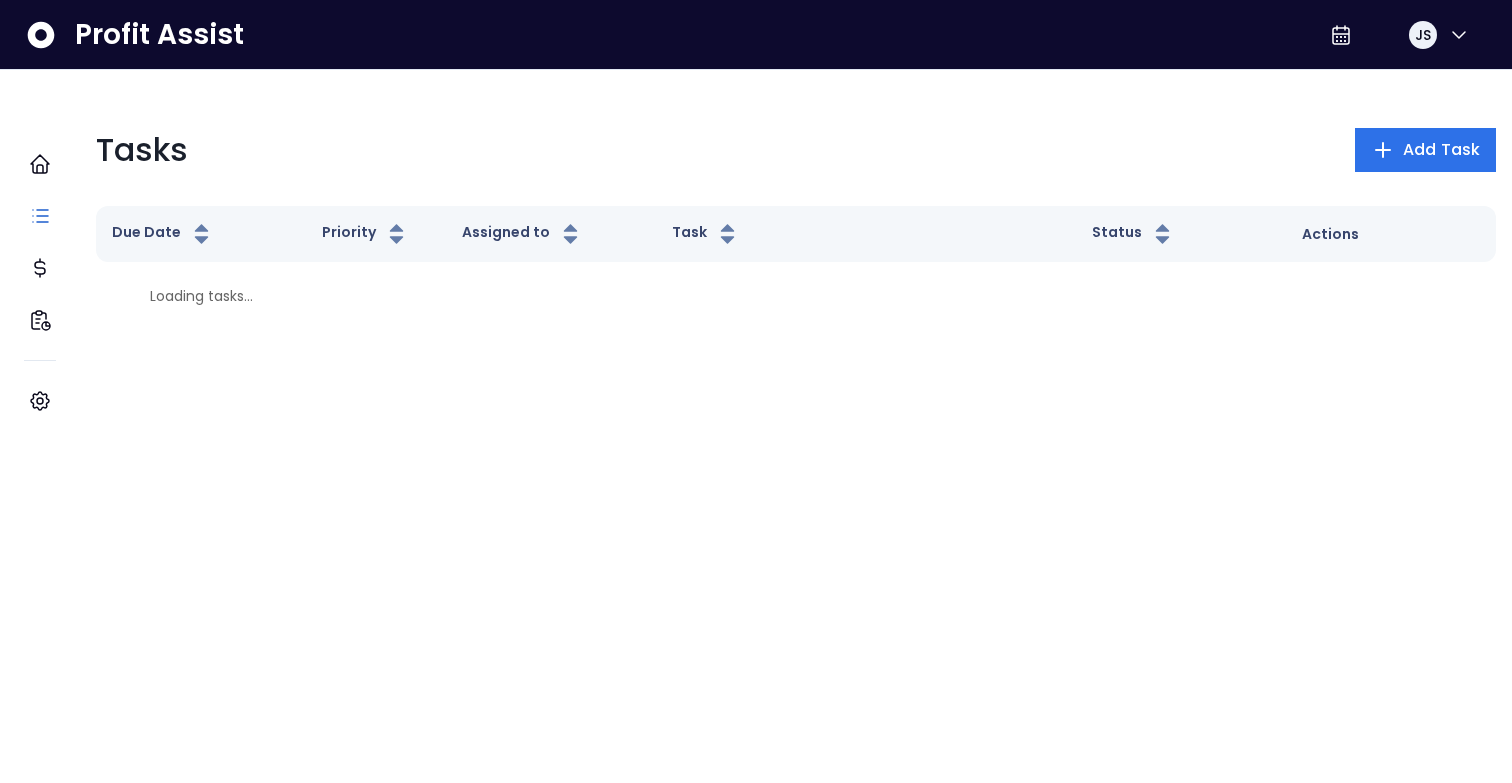 scroll, scrollTop: 0, scrollLeft: 0, axis: both 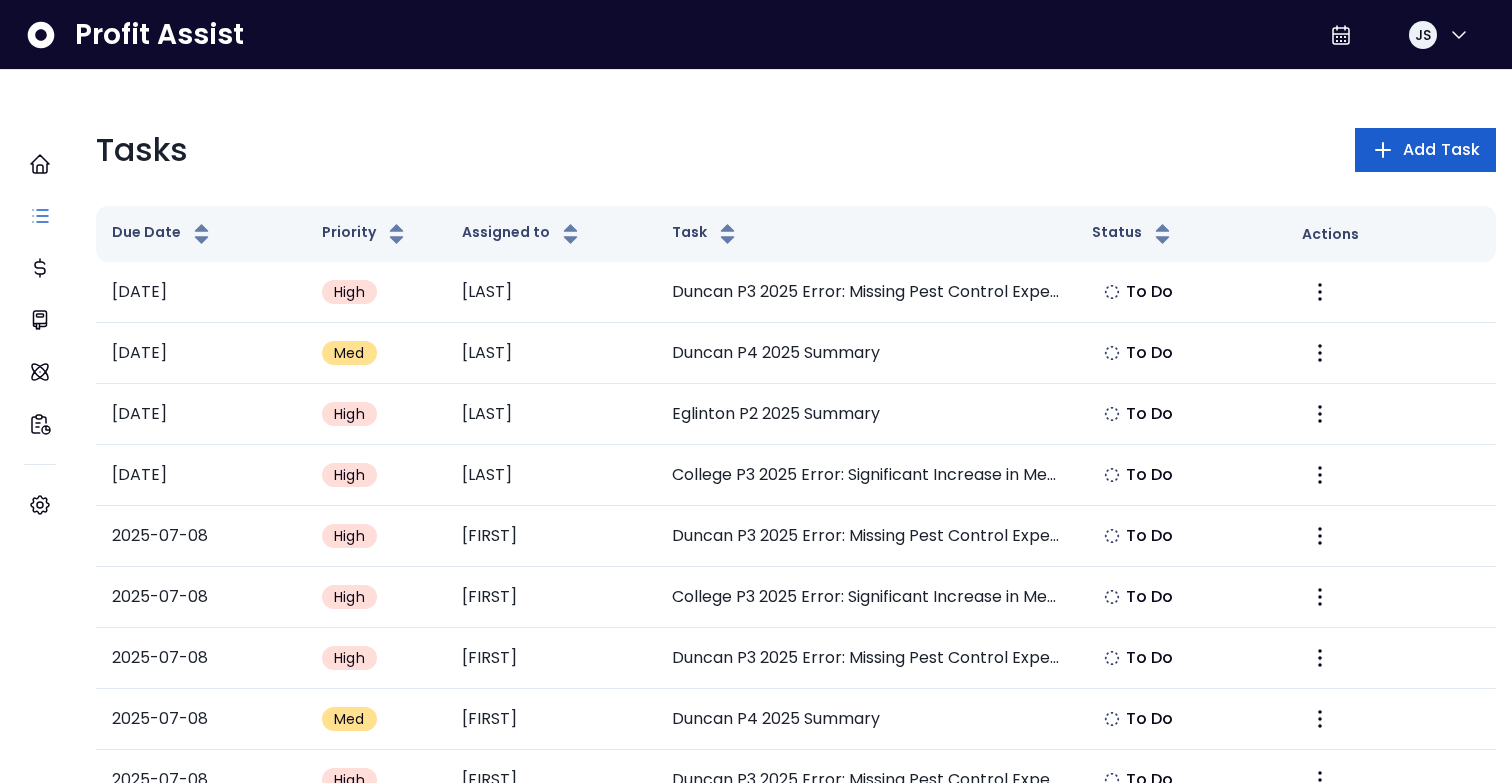 click on "Add Task" at bounding box center (1441, 150) 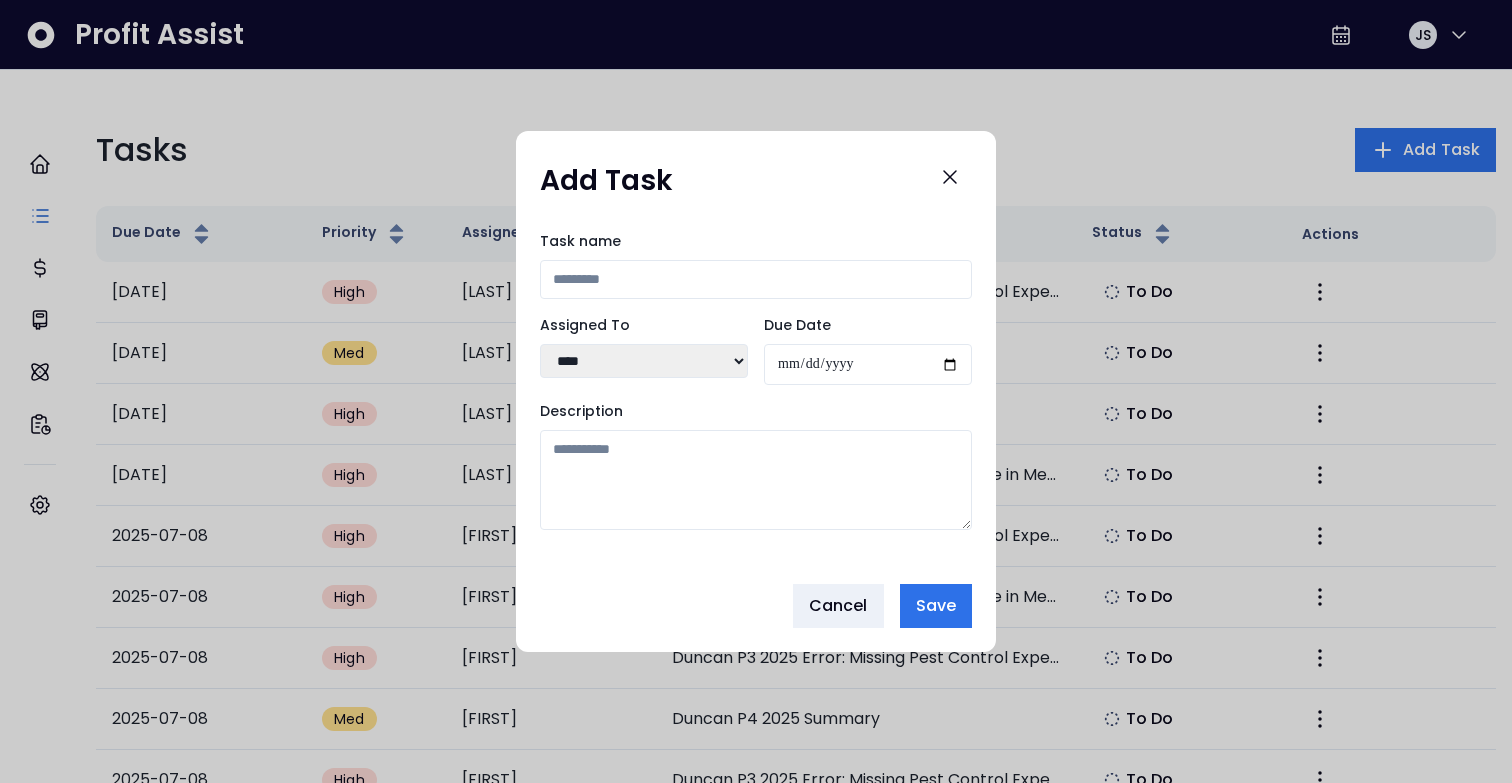 click on "Task name" at bounding box center (756, 279) 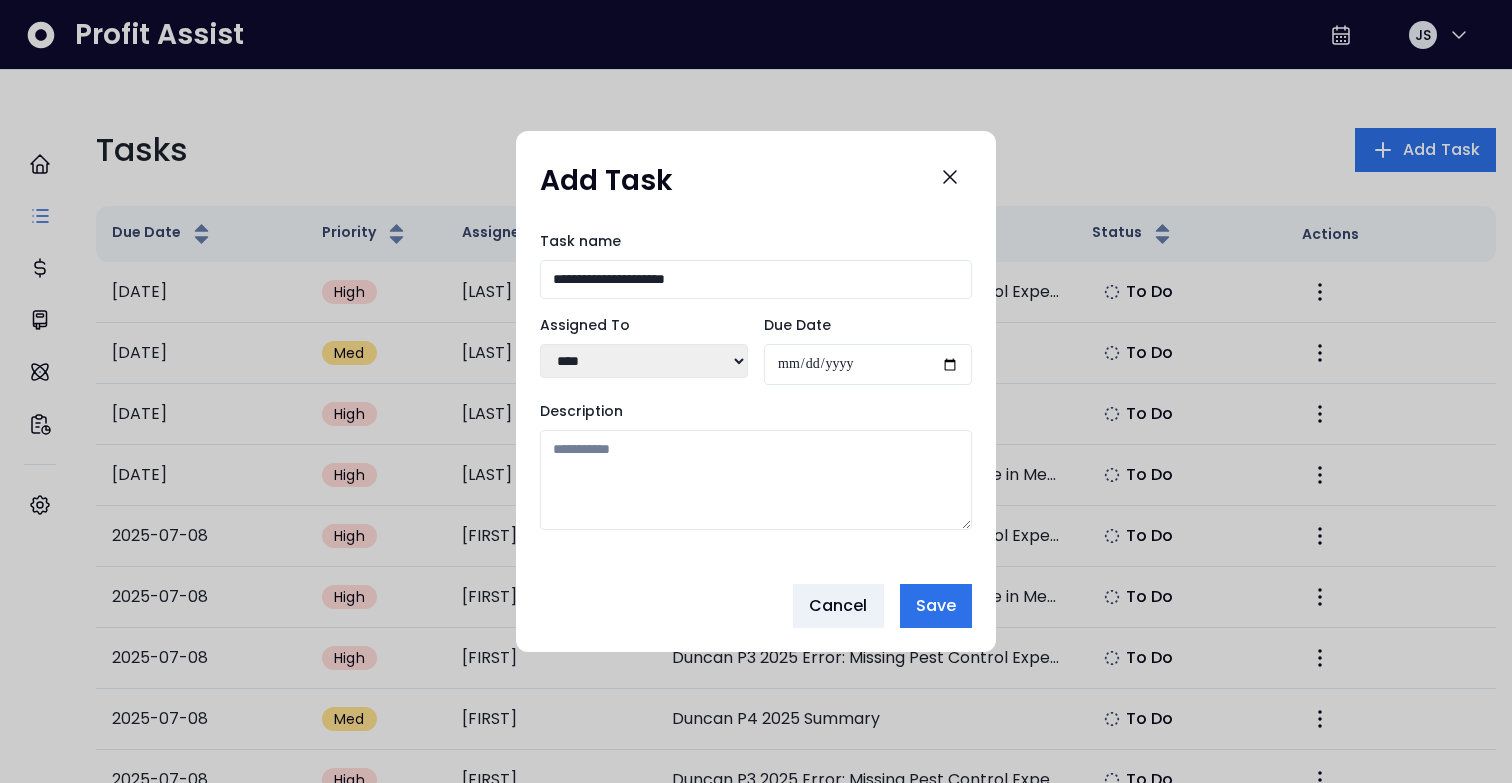 type on "**********" 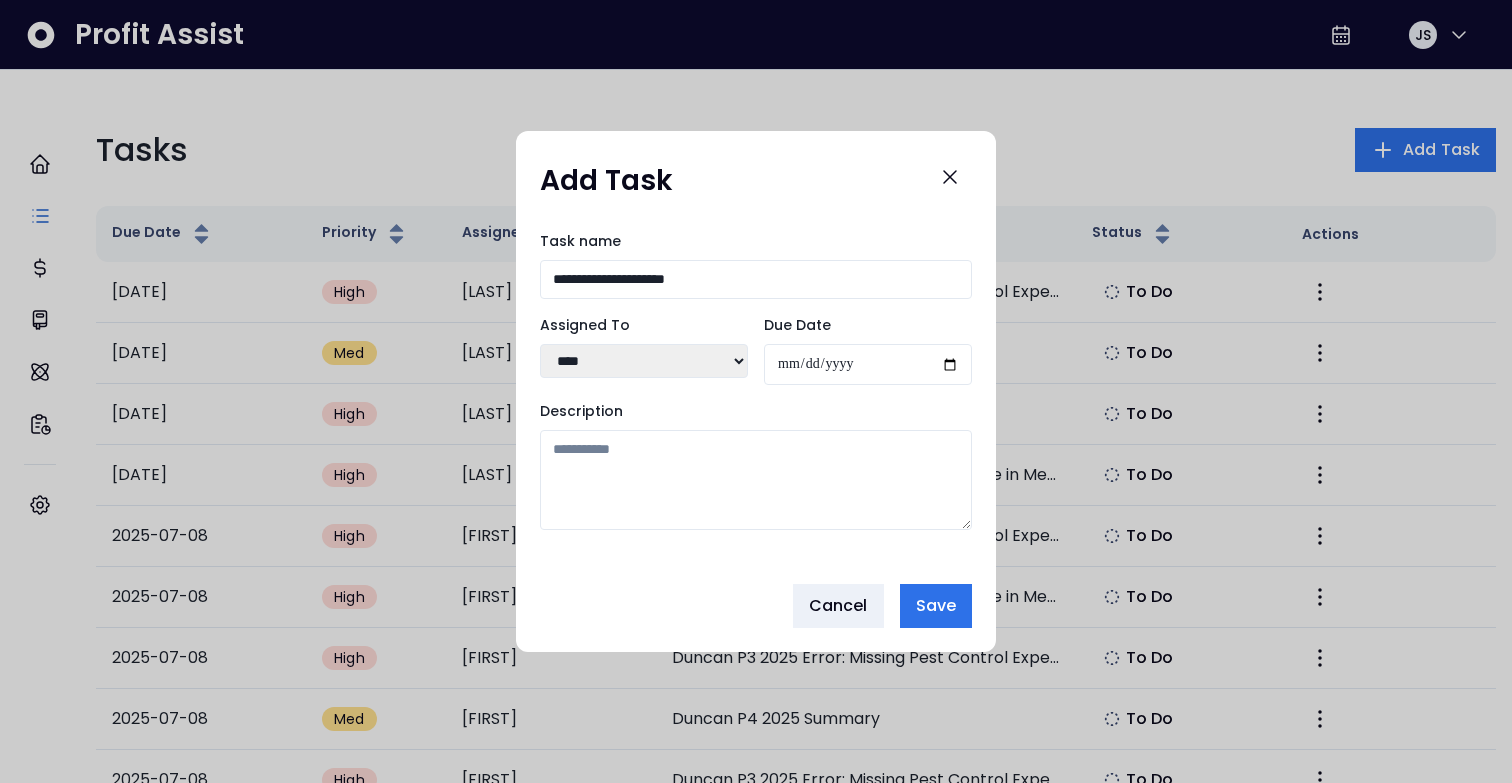 select on "***" 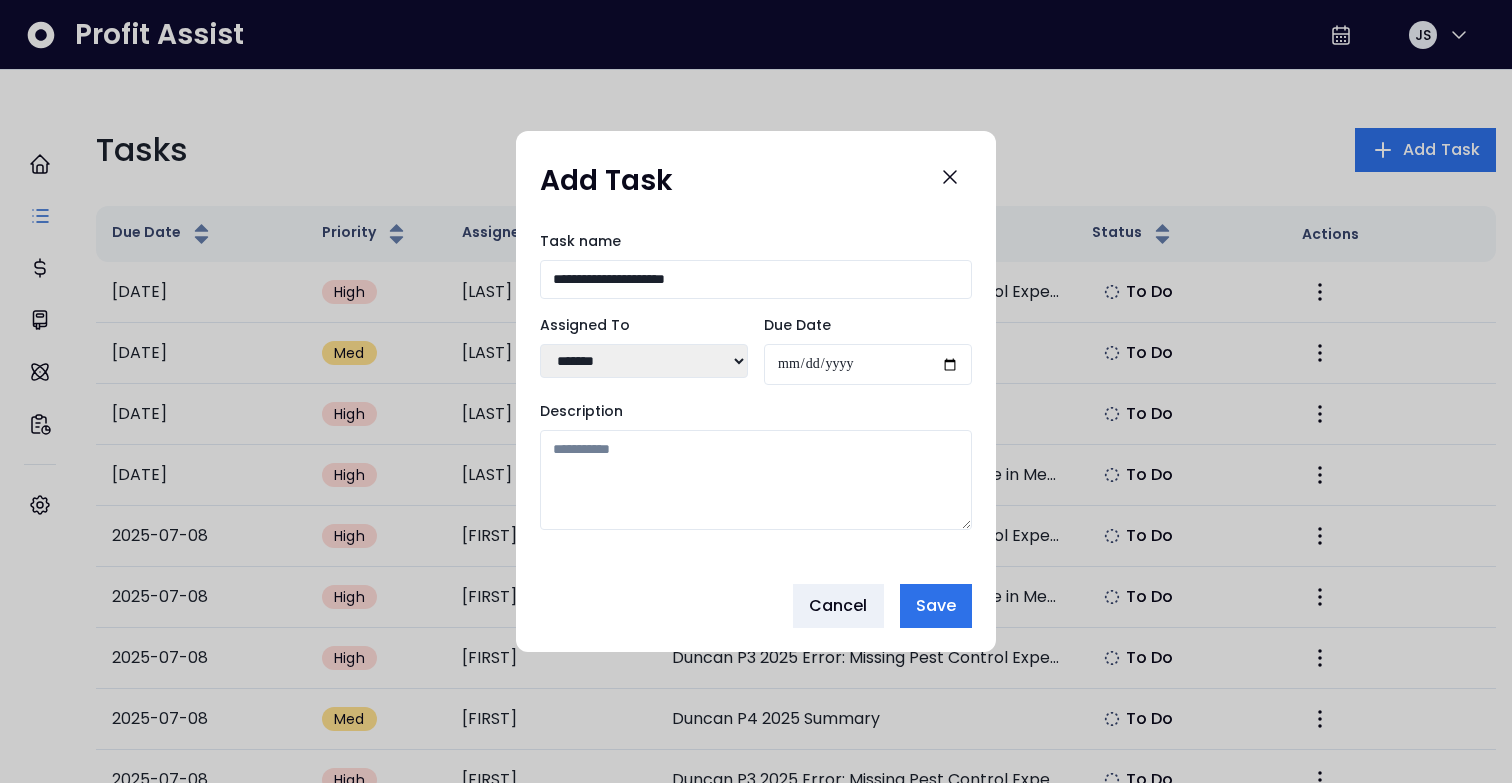 click on "Due Date" at bounding box center [868, 364] 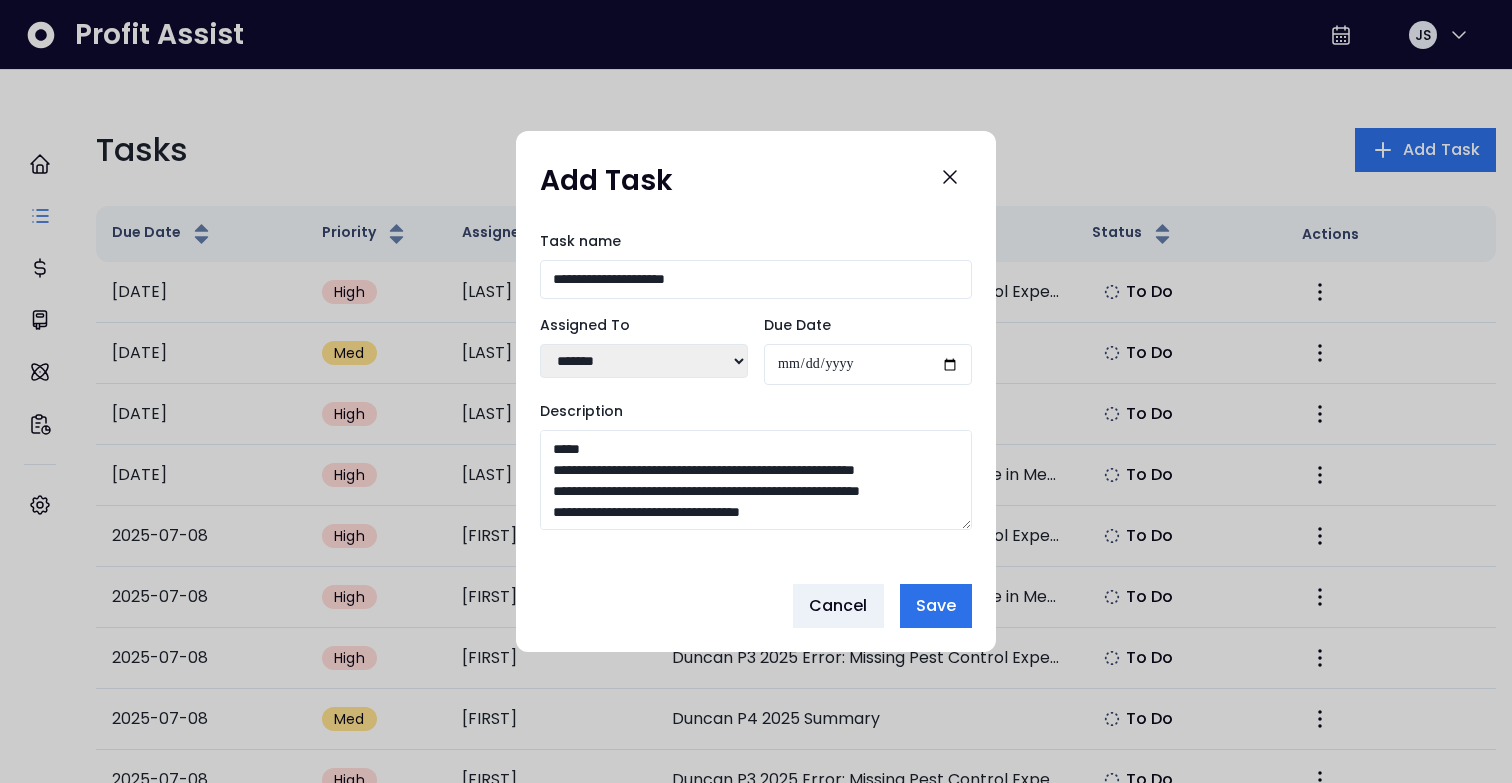 scroll, scrollTop: 1589, scrollLeft: 0, axis: vertical 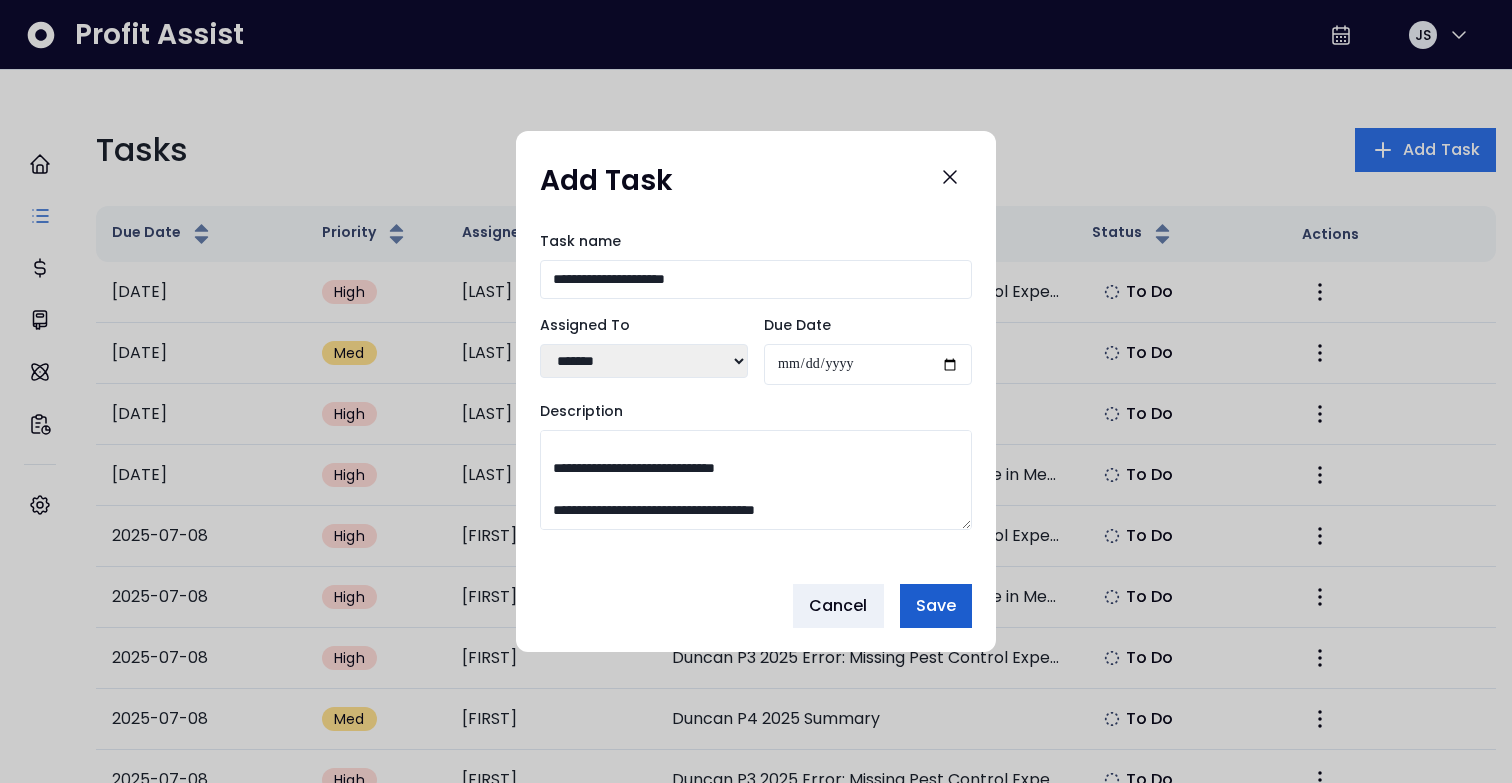 type on "**********" 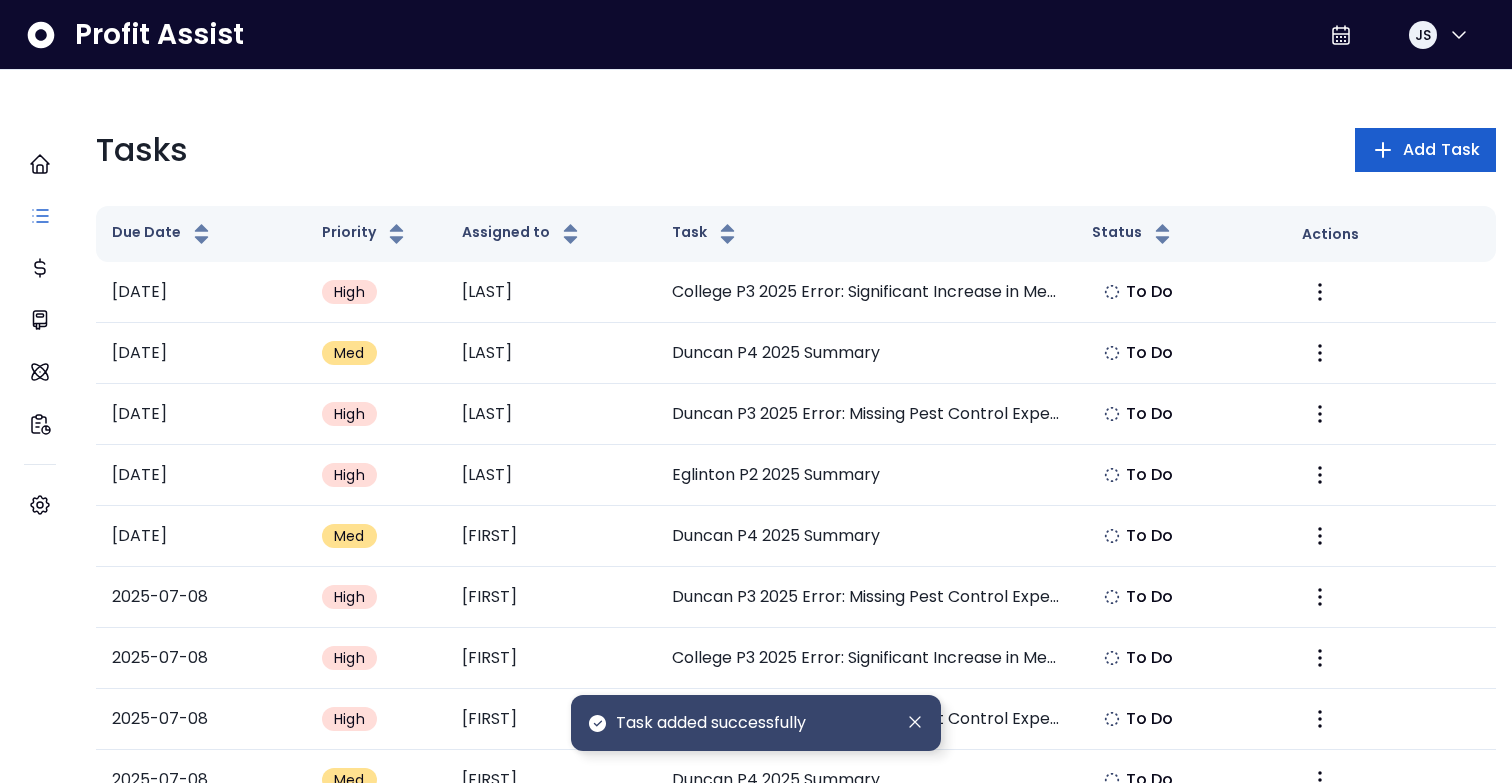 click on "Add Task" at bounding box center [1425, 150] 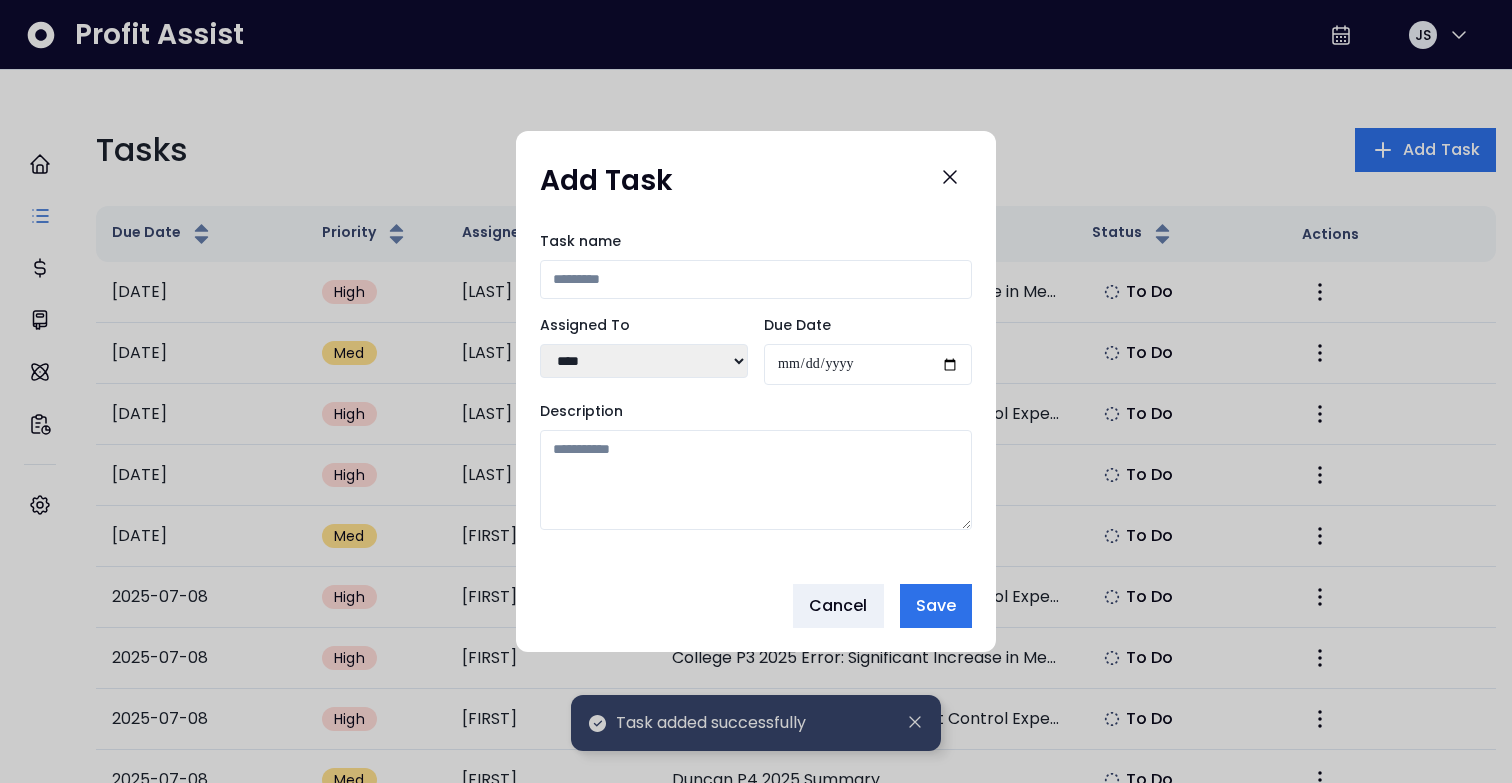 click on "Task name" at bounding box center [756, 279] 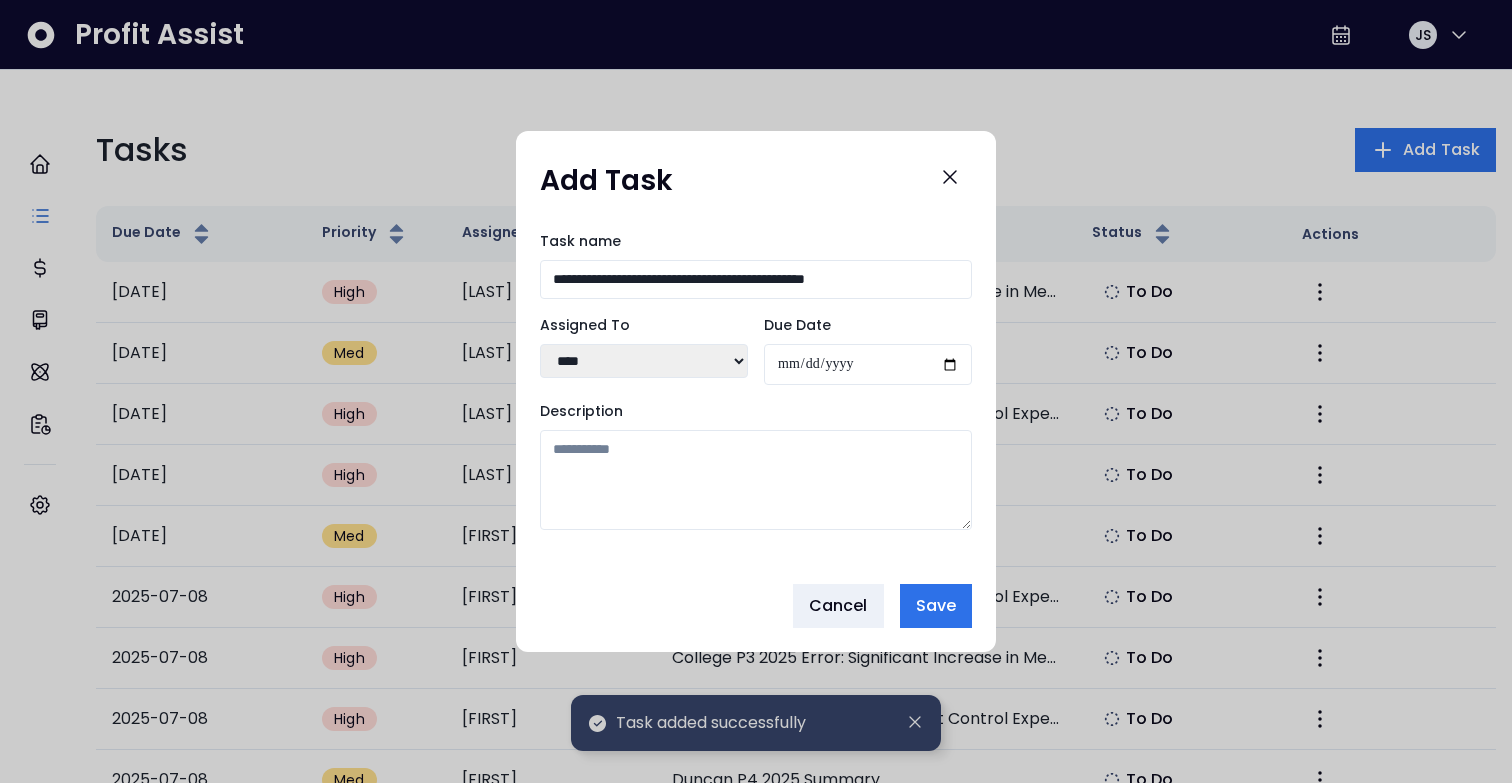 type on "**********" 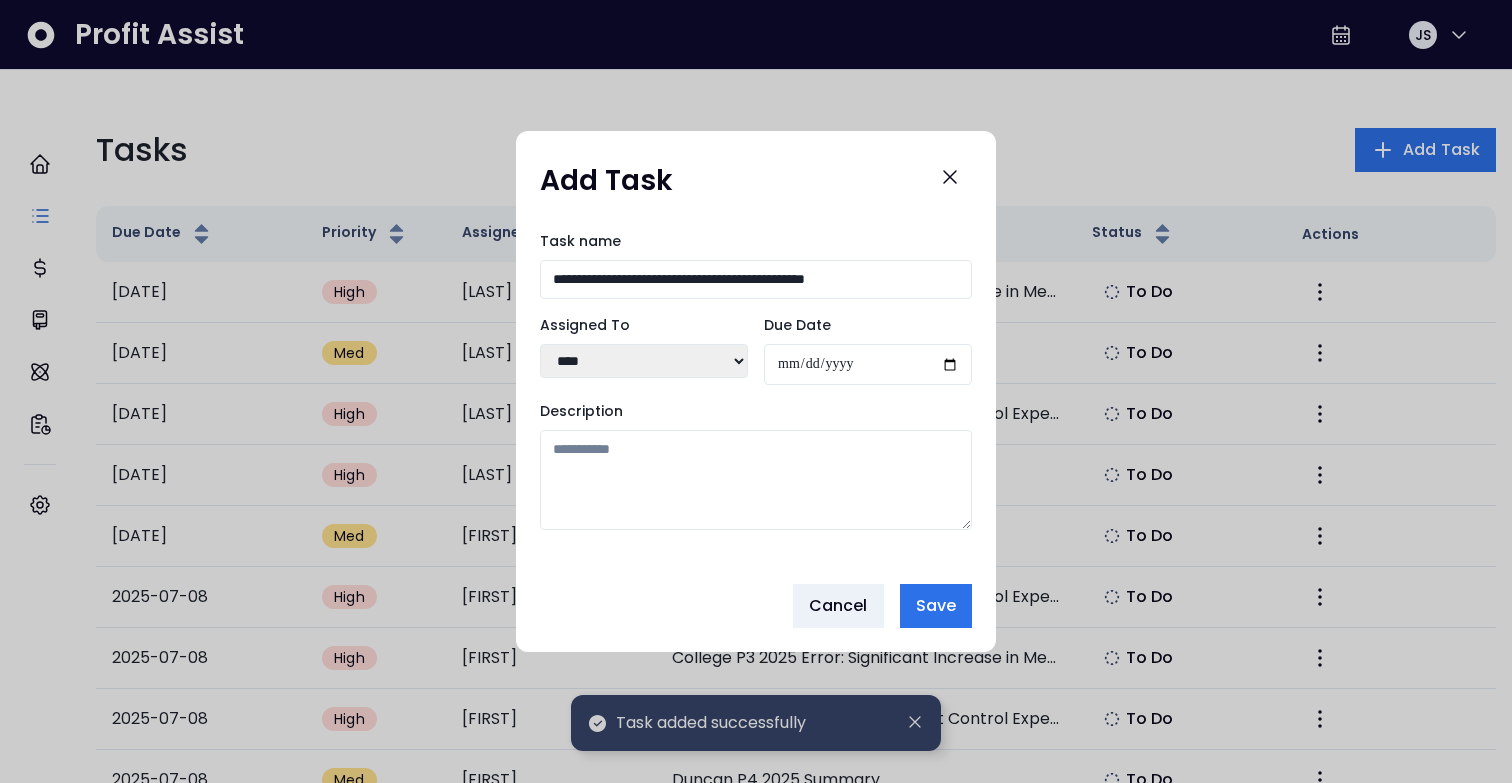 select on "***" 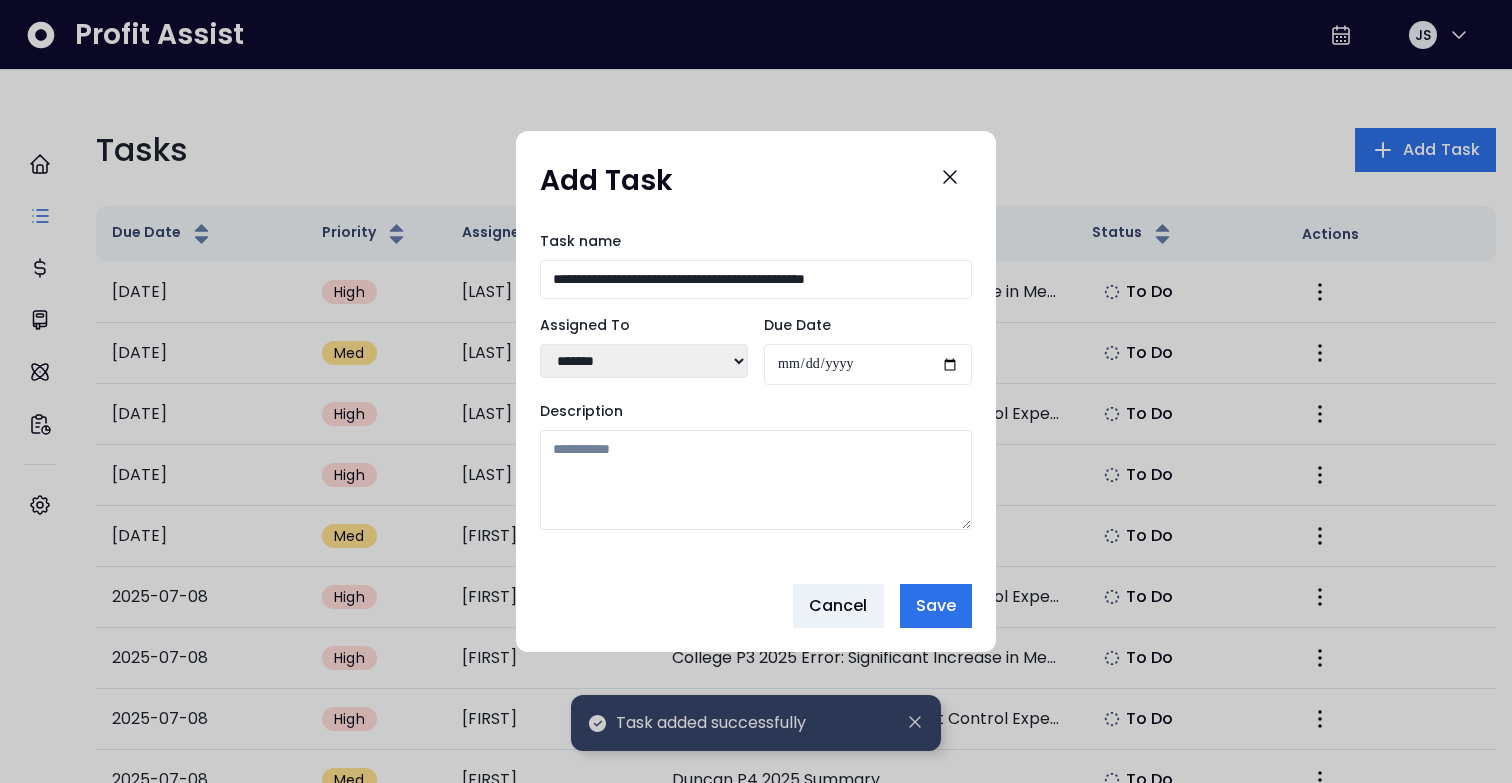 click on "Due Date" at bounding box center (868, 364) 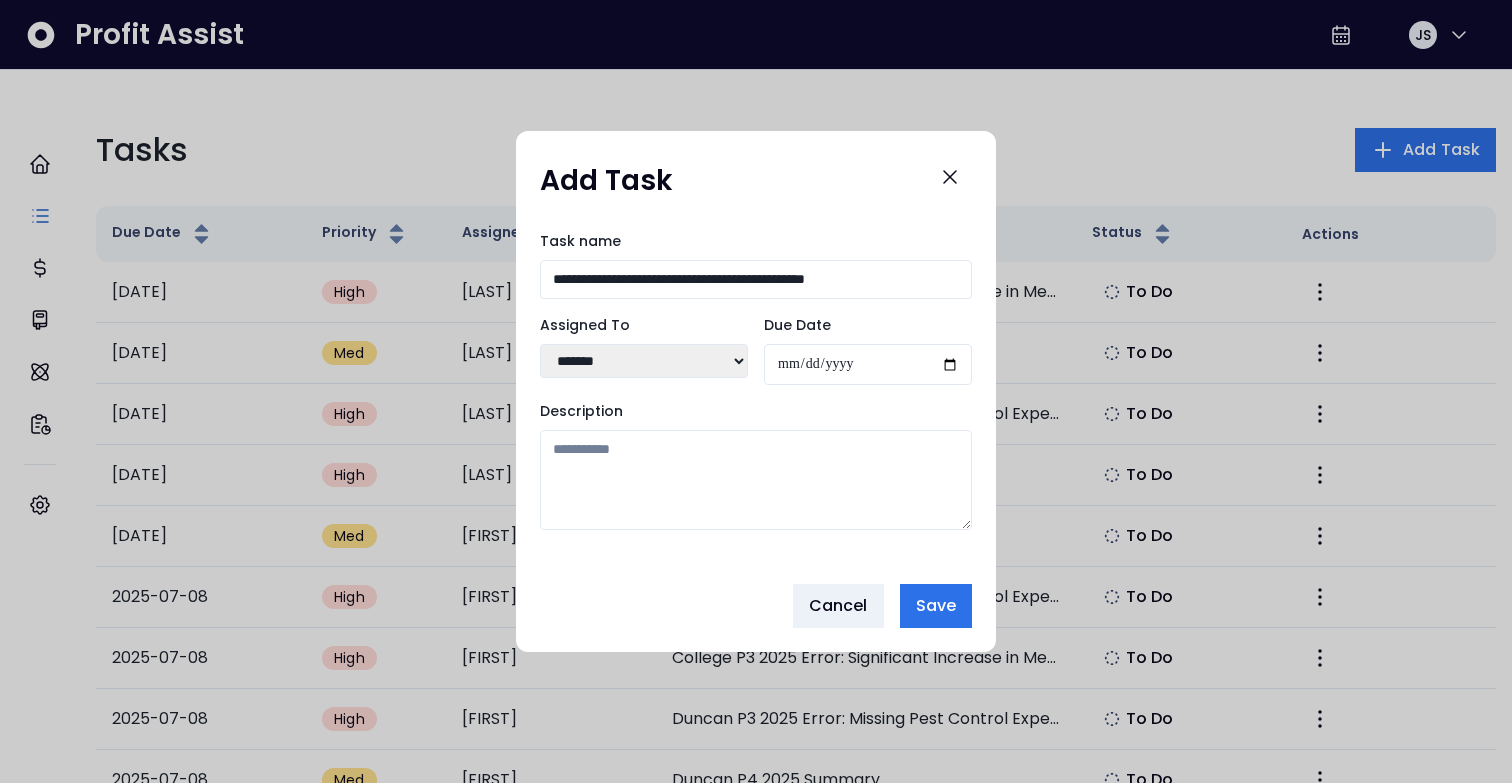type on "**********" 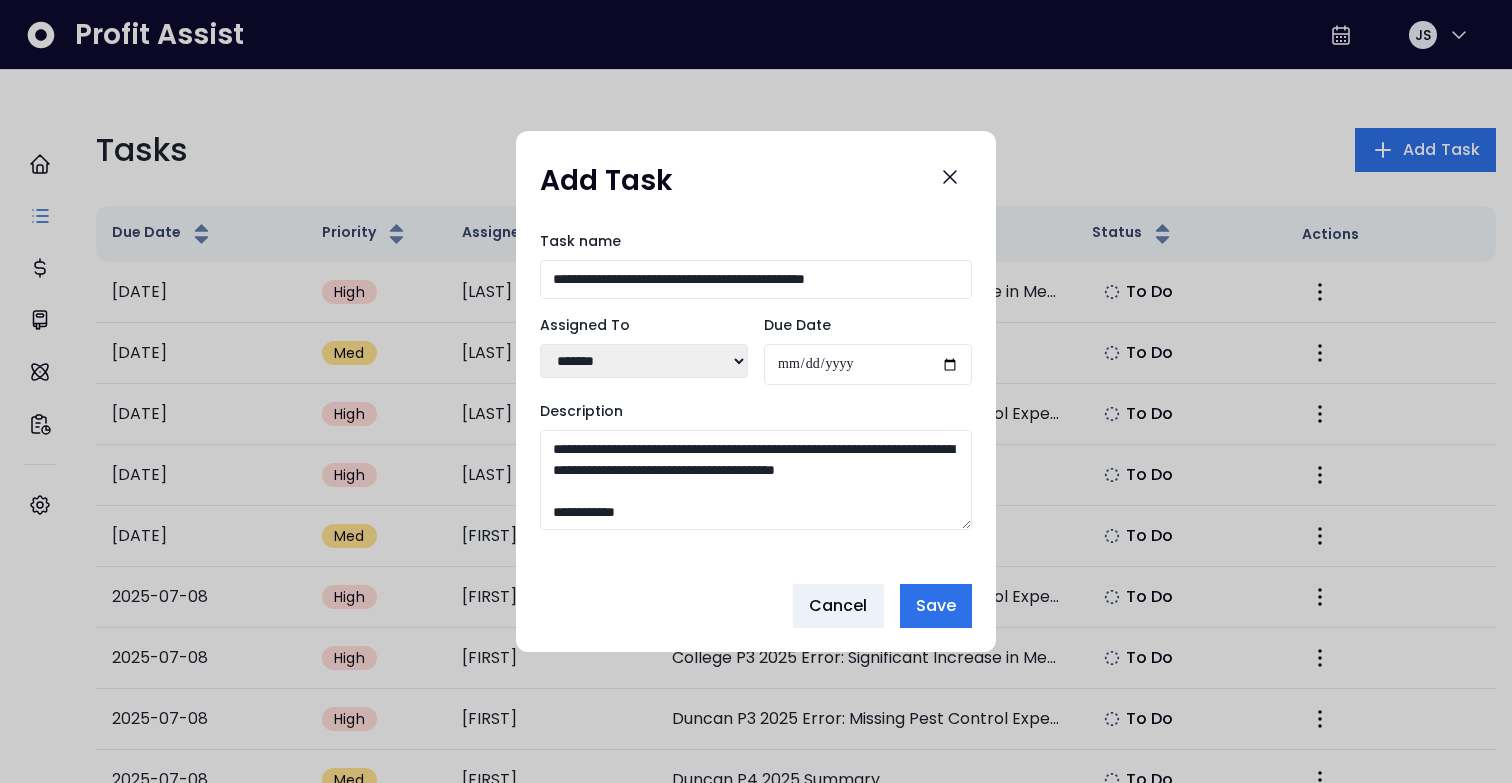 scroll, scrollTop: 182, scrollLeft: 0, axis: vertical 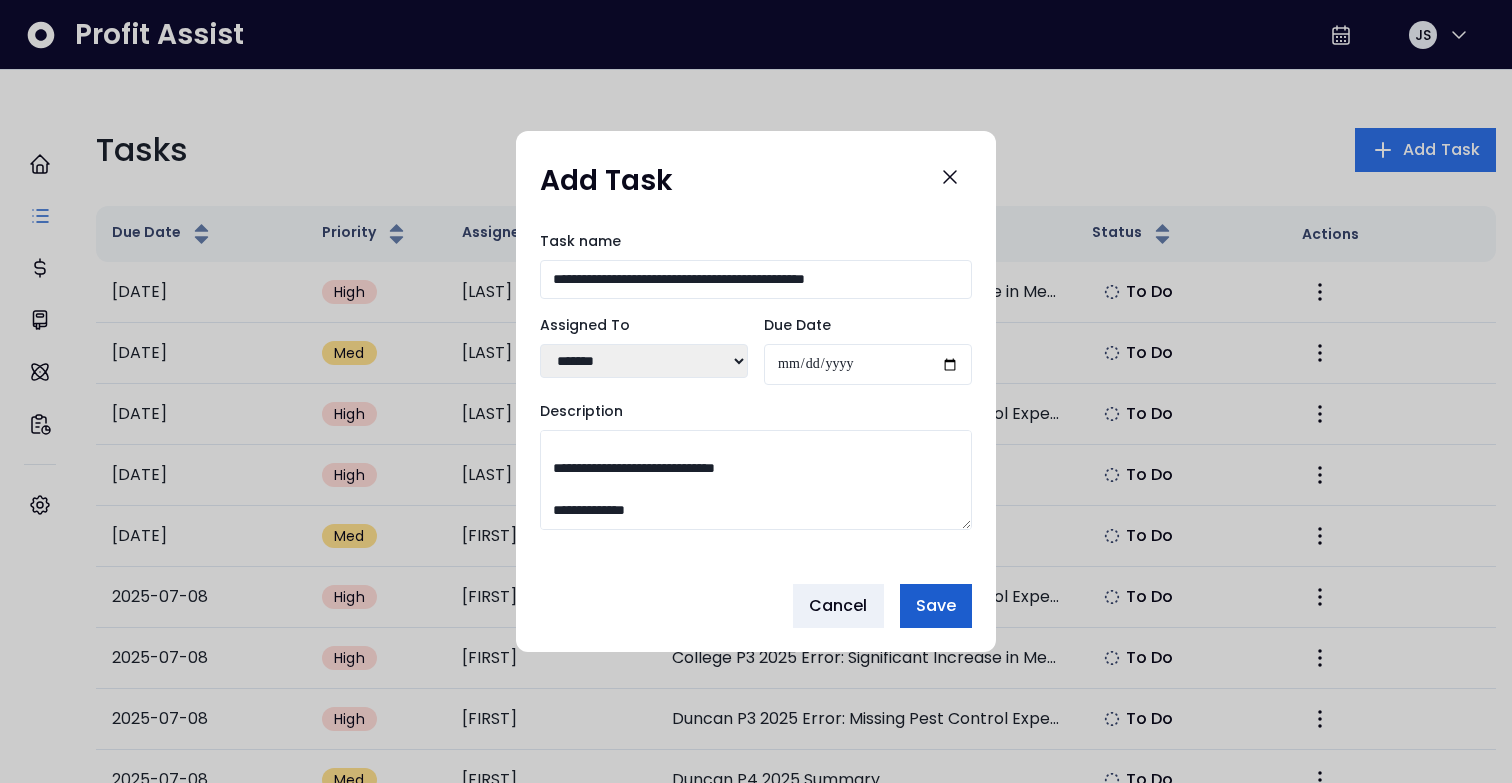 type on "**********" 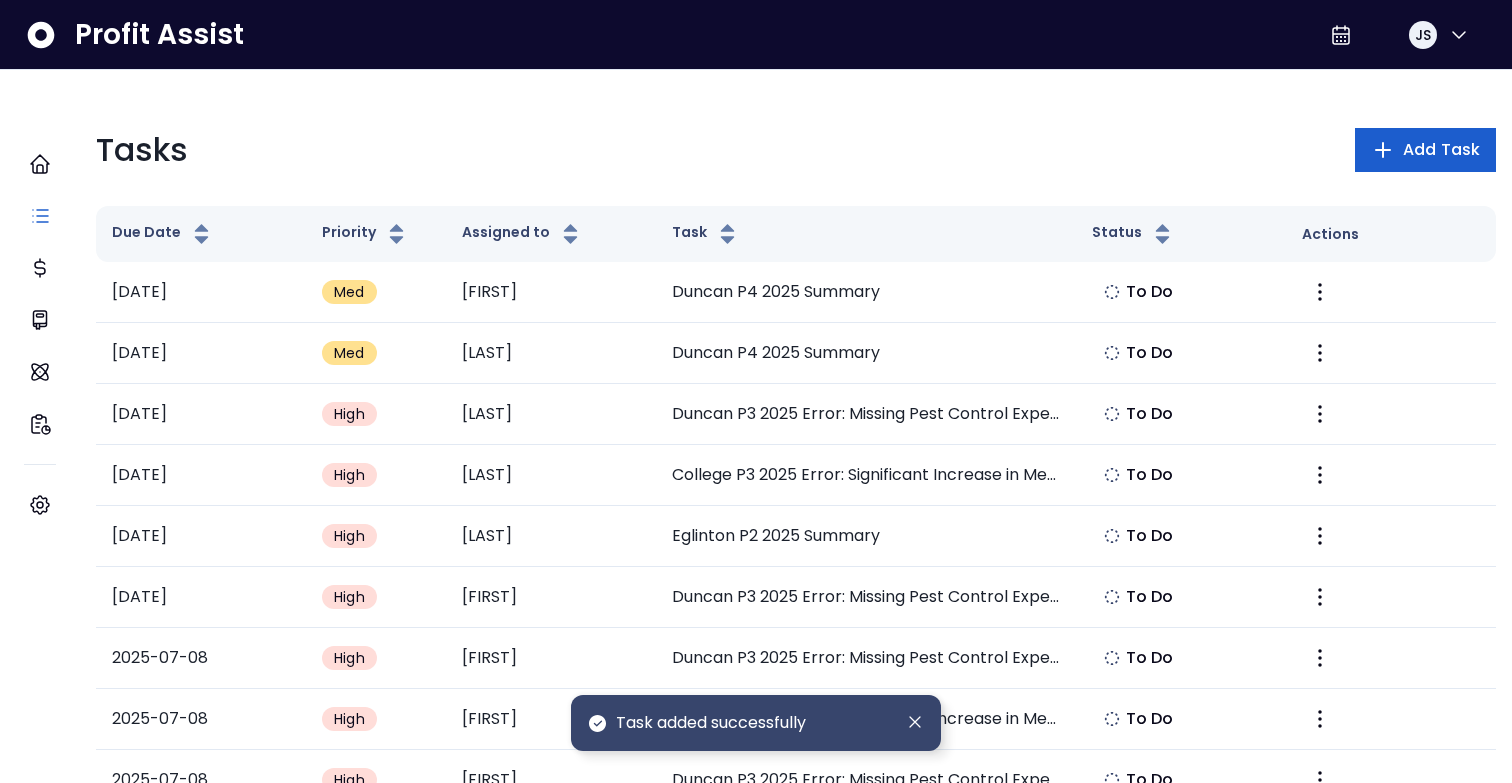 click on "Add Task" at bounding box center (1425, 150) 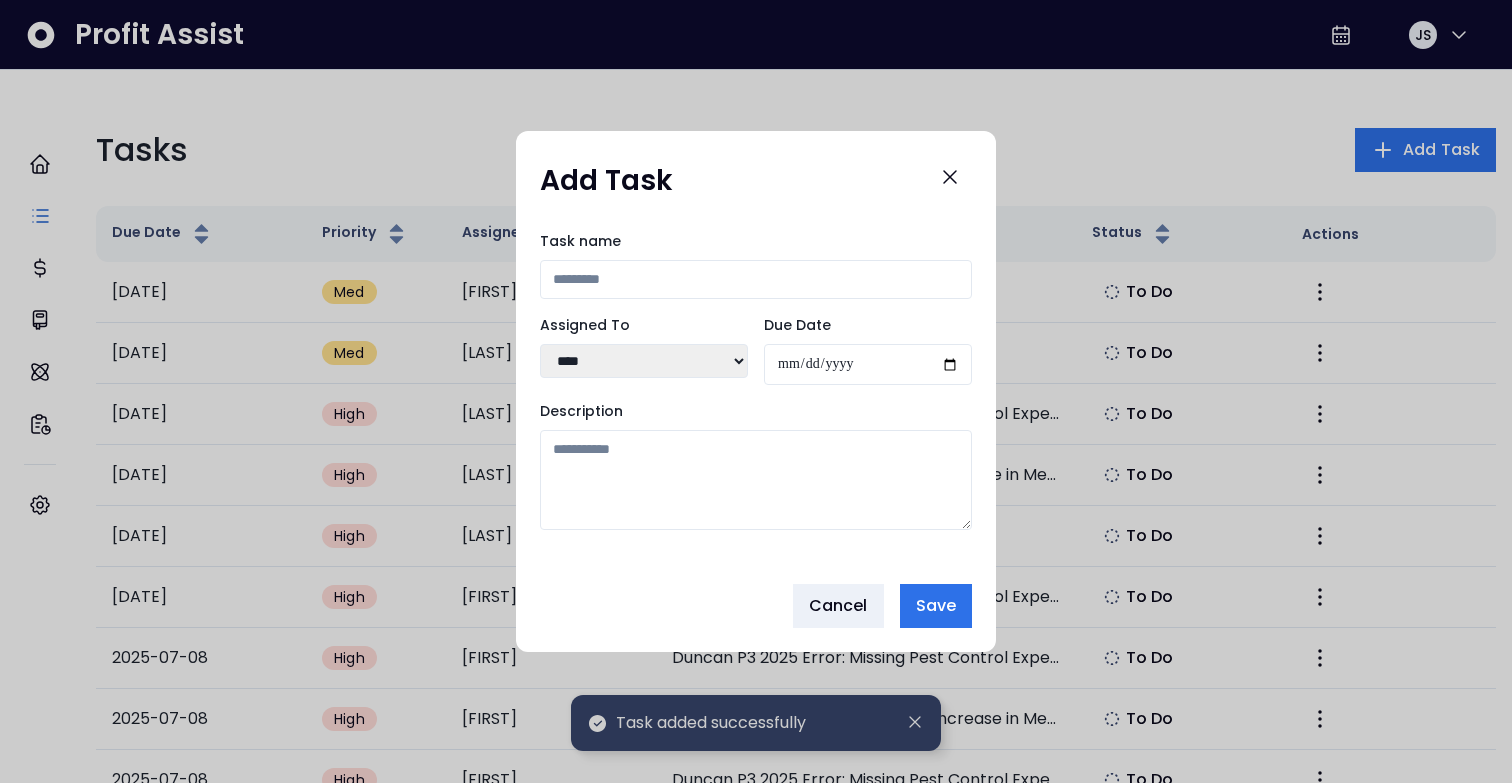 click on "Task name" at bounding box center [756, 279] 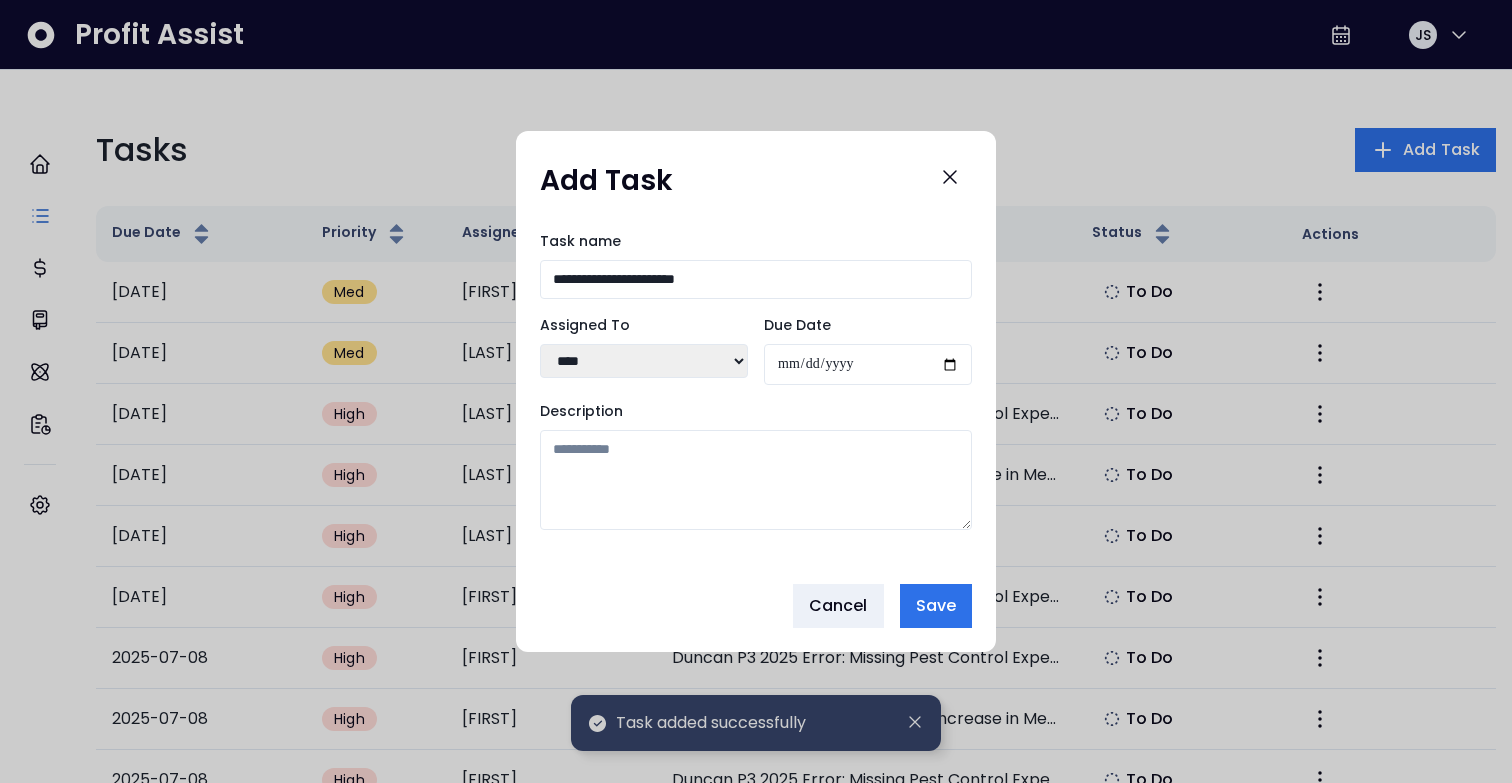 type on "**********" 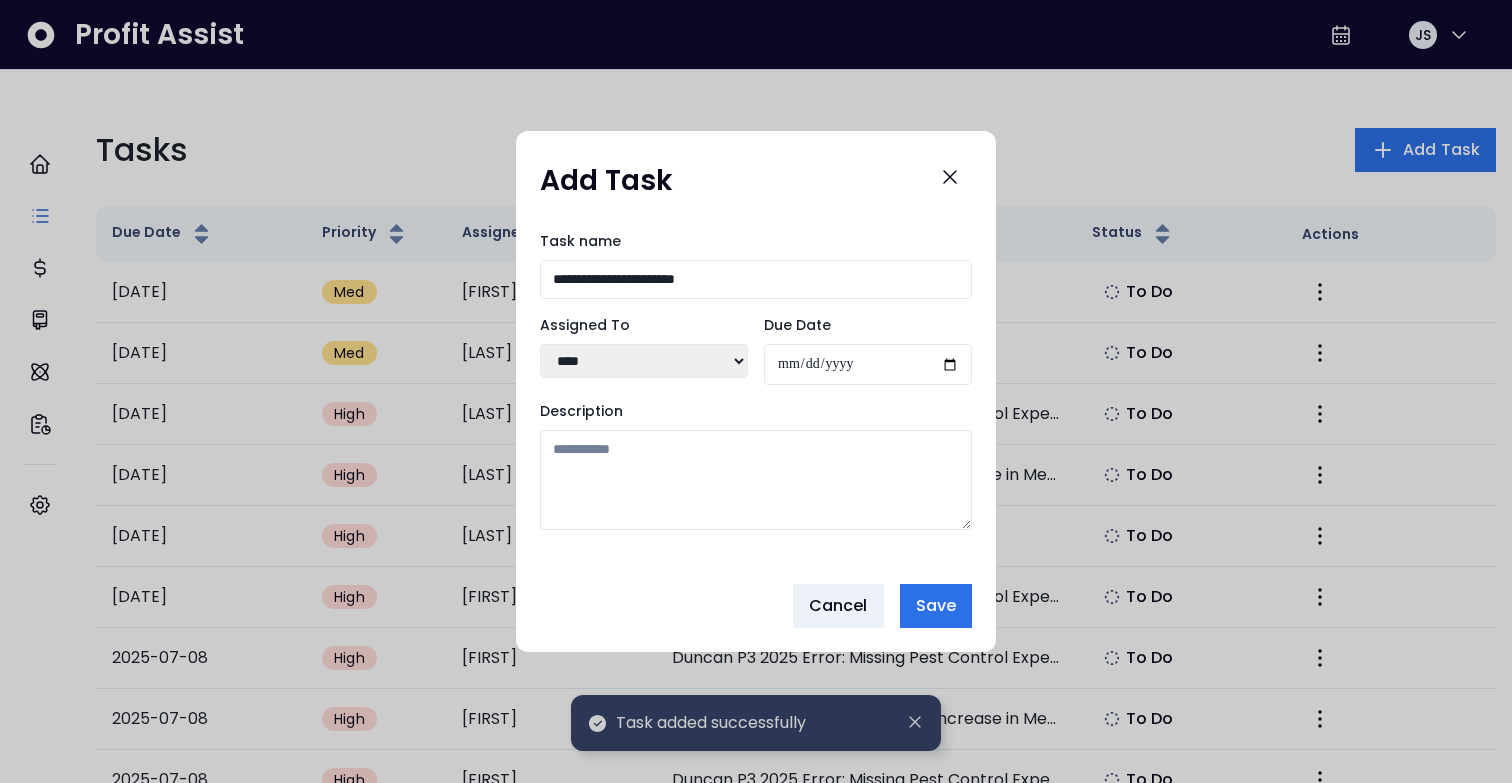 select on "***" 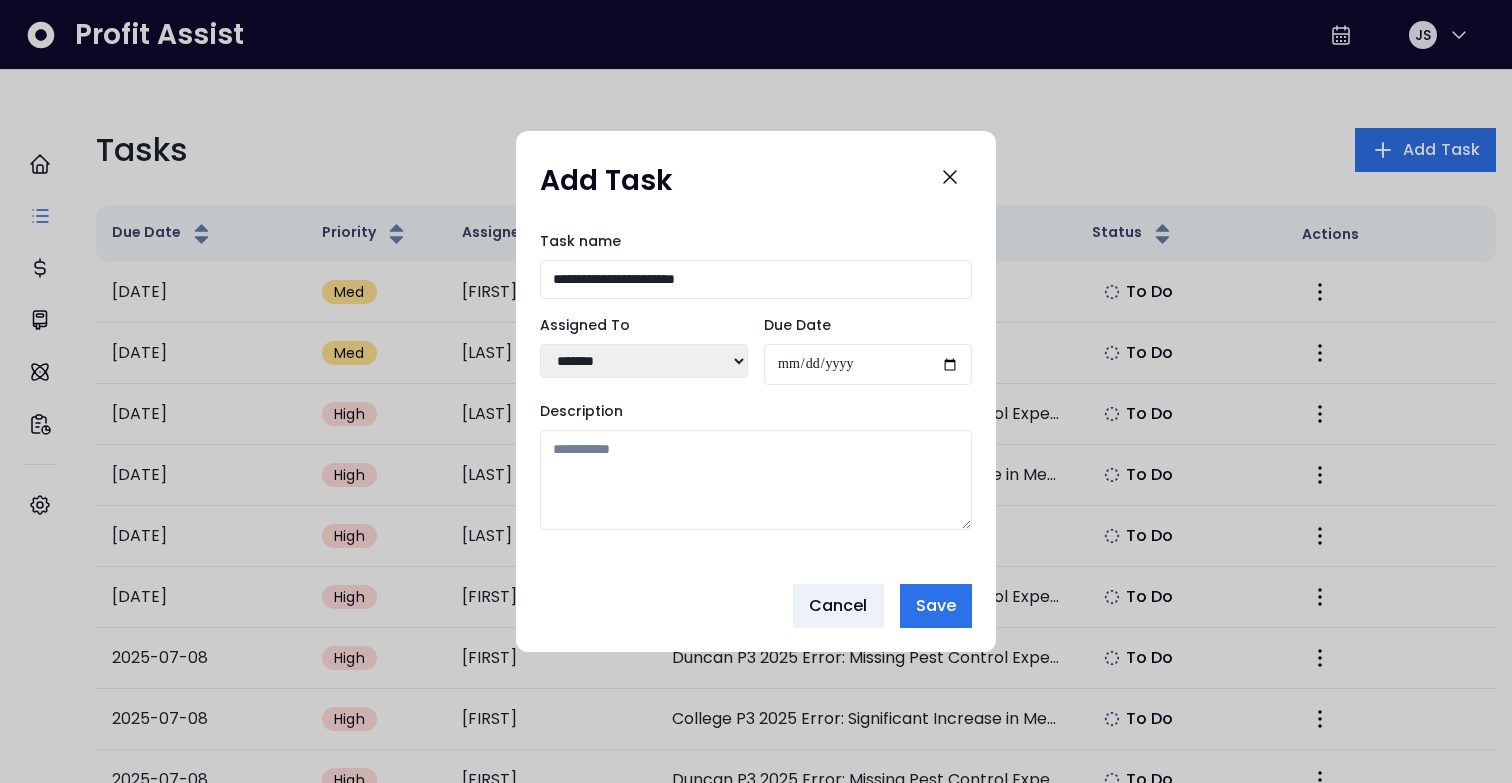 click on "Due Date" at bounding box center [868, 364] 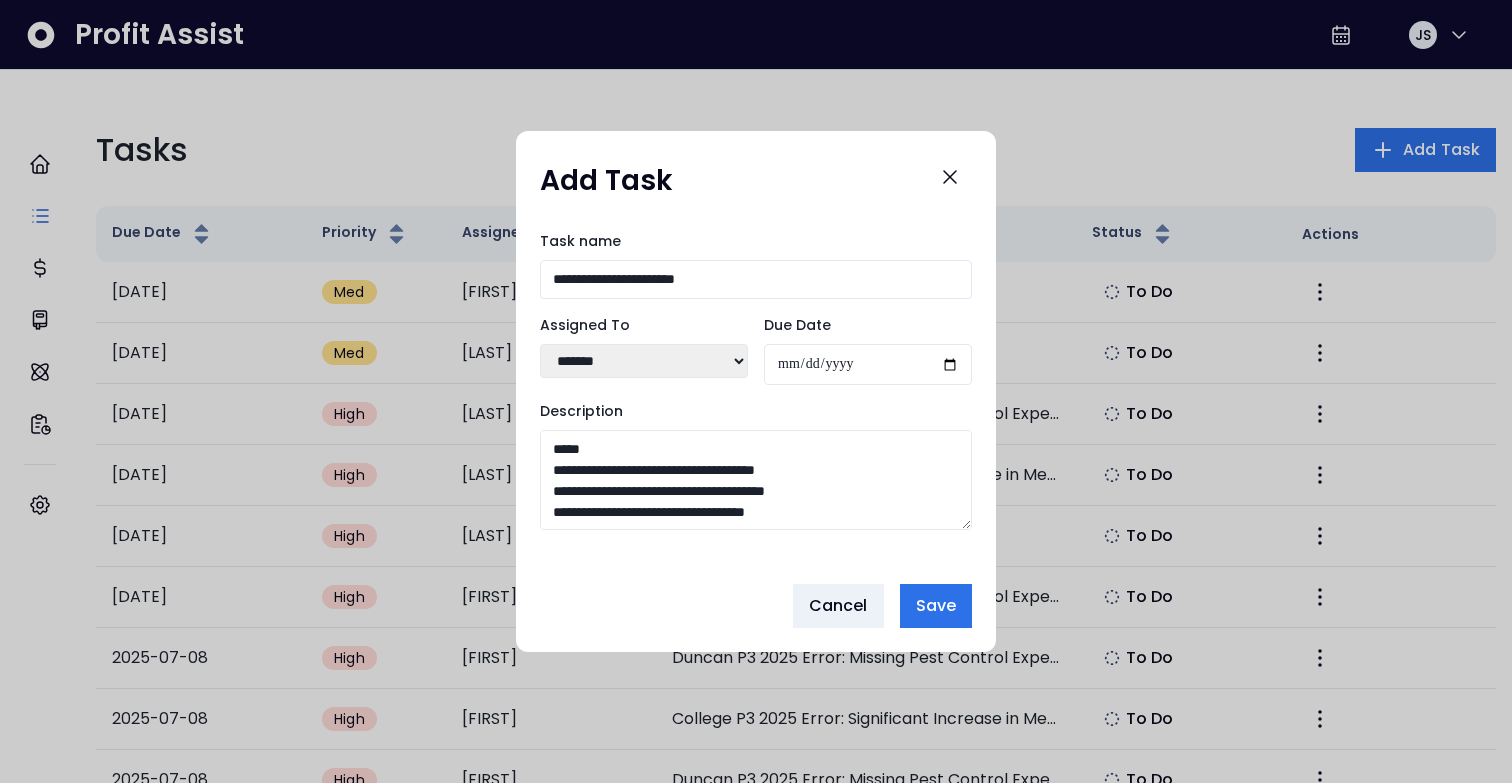 scroll, scrollTop: 1127, scrollLeft: 0, axis: vertical 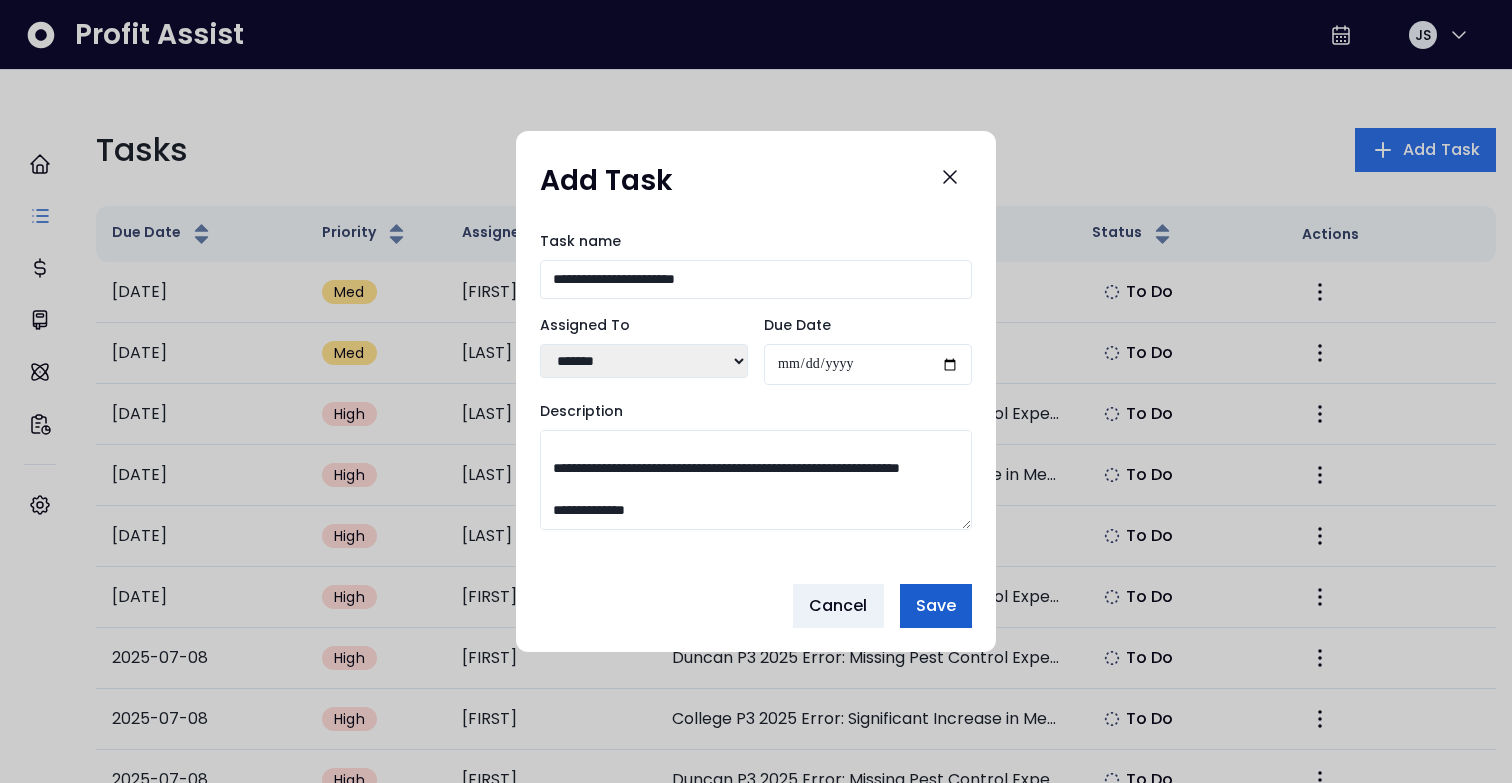 type on "**********" 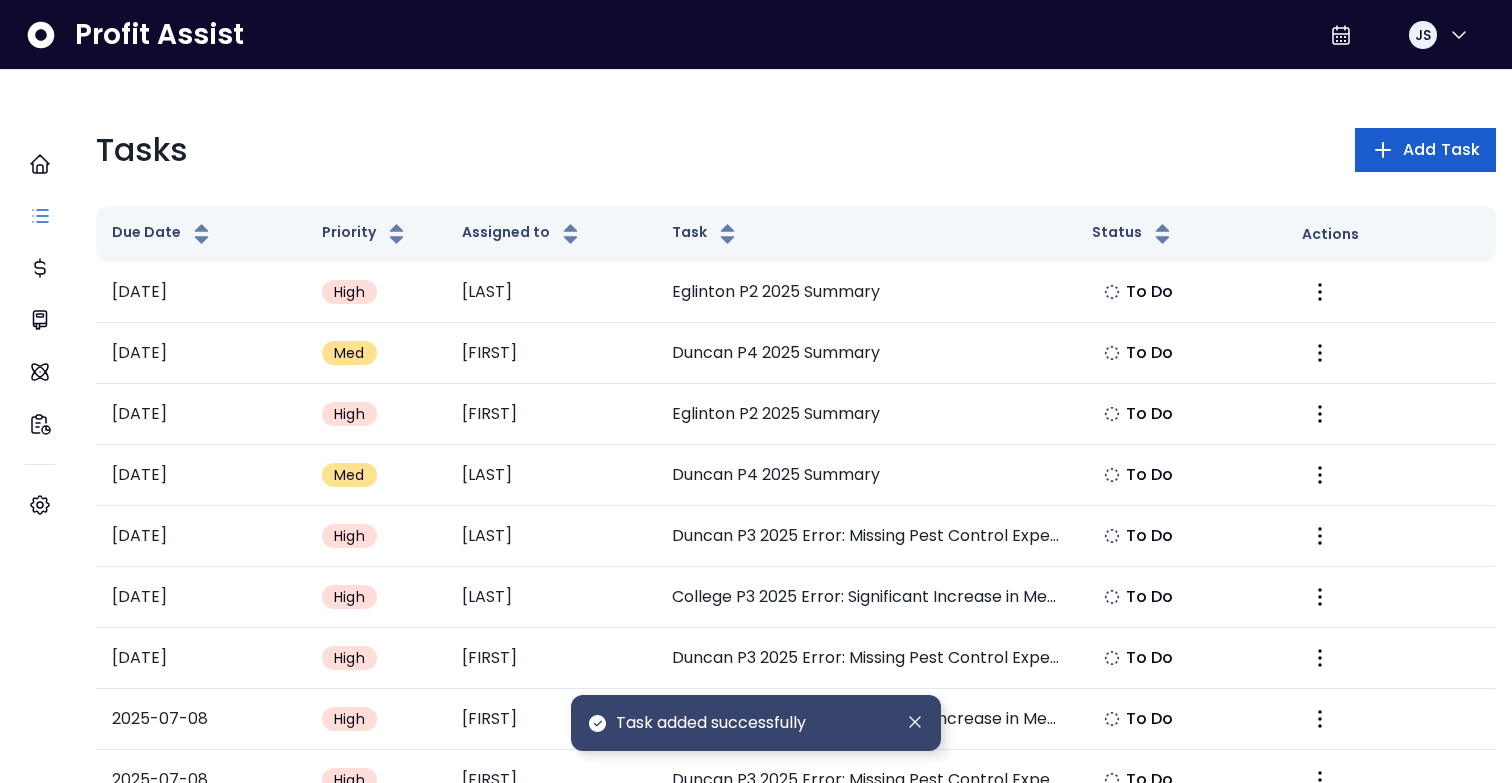 click on "Add Task" at bounding box center [1441, 150] 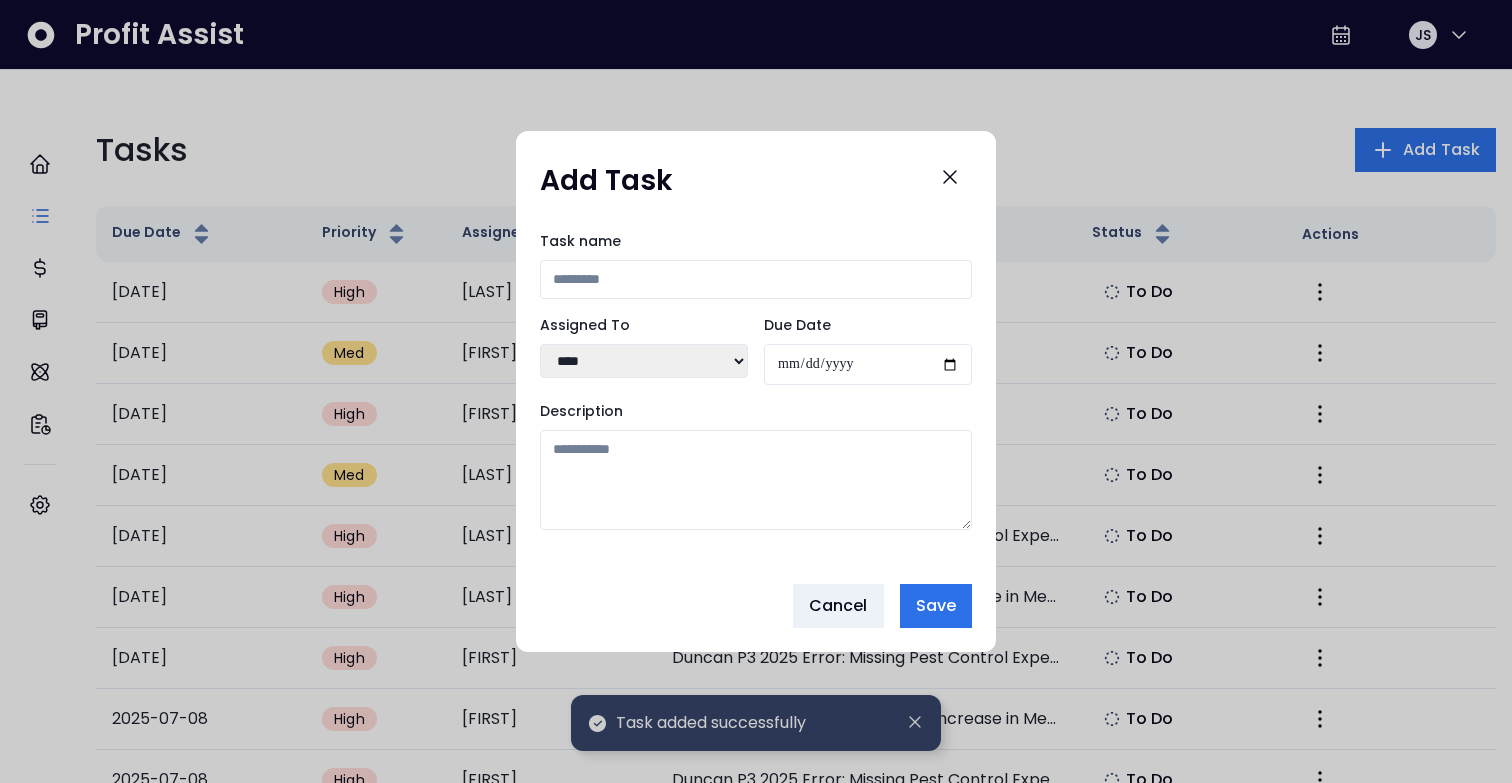 drag, startPoint x: 796, startPoint y: 293, endPoint x: 796, endPoint y: 280, distance: 13 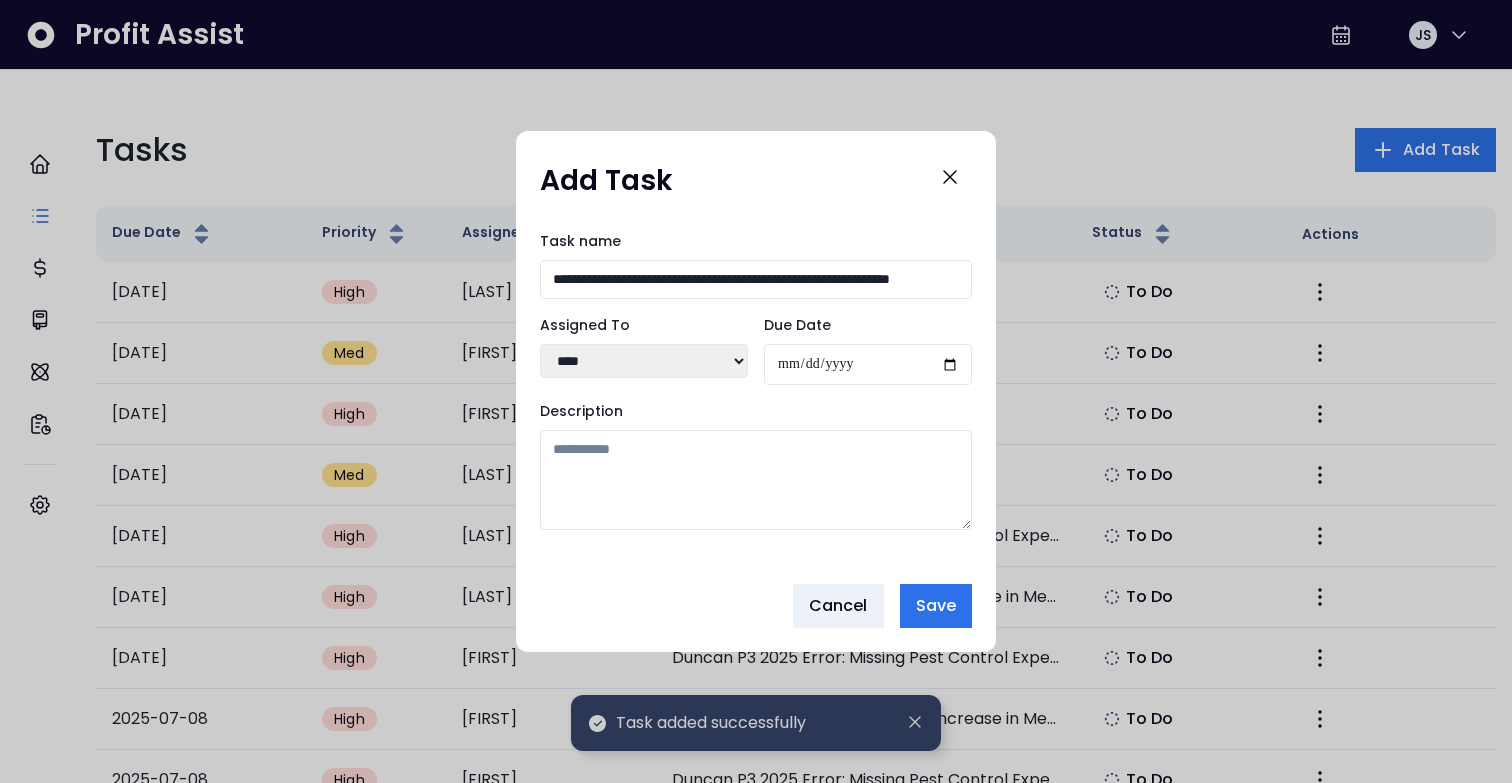 scroll, scrollTop: 0, scrollLeft: 55, axis: horizontal 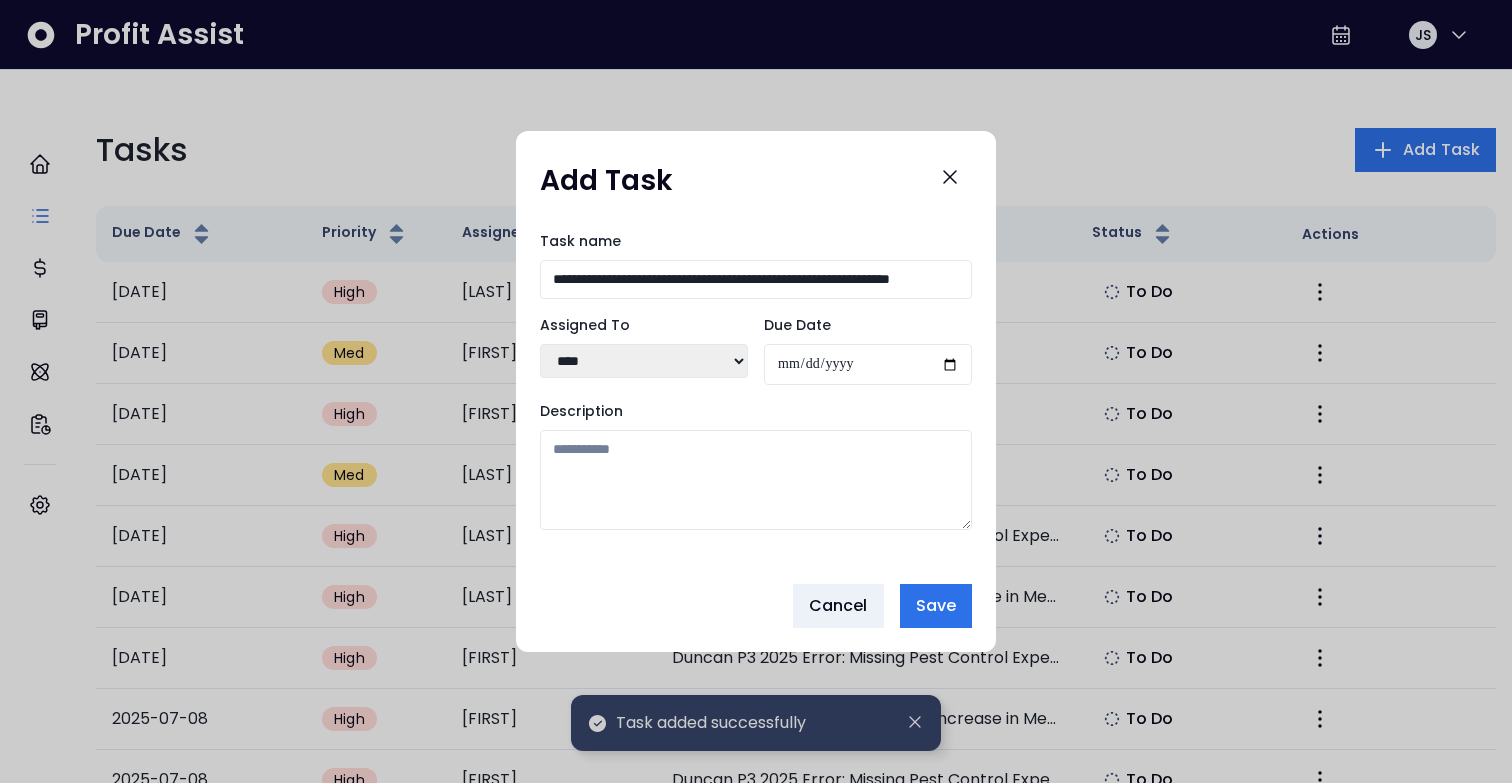 type on "**********" 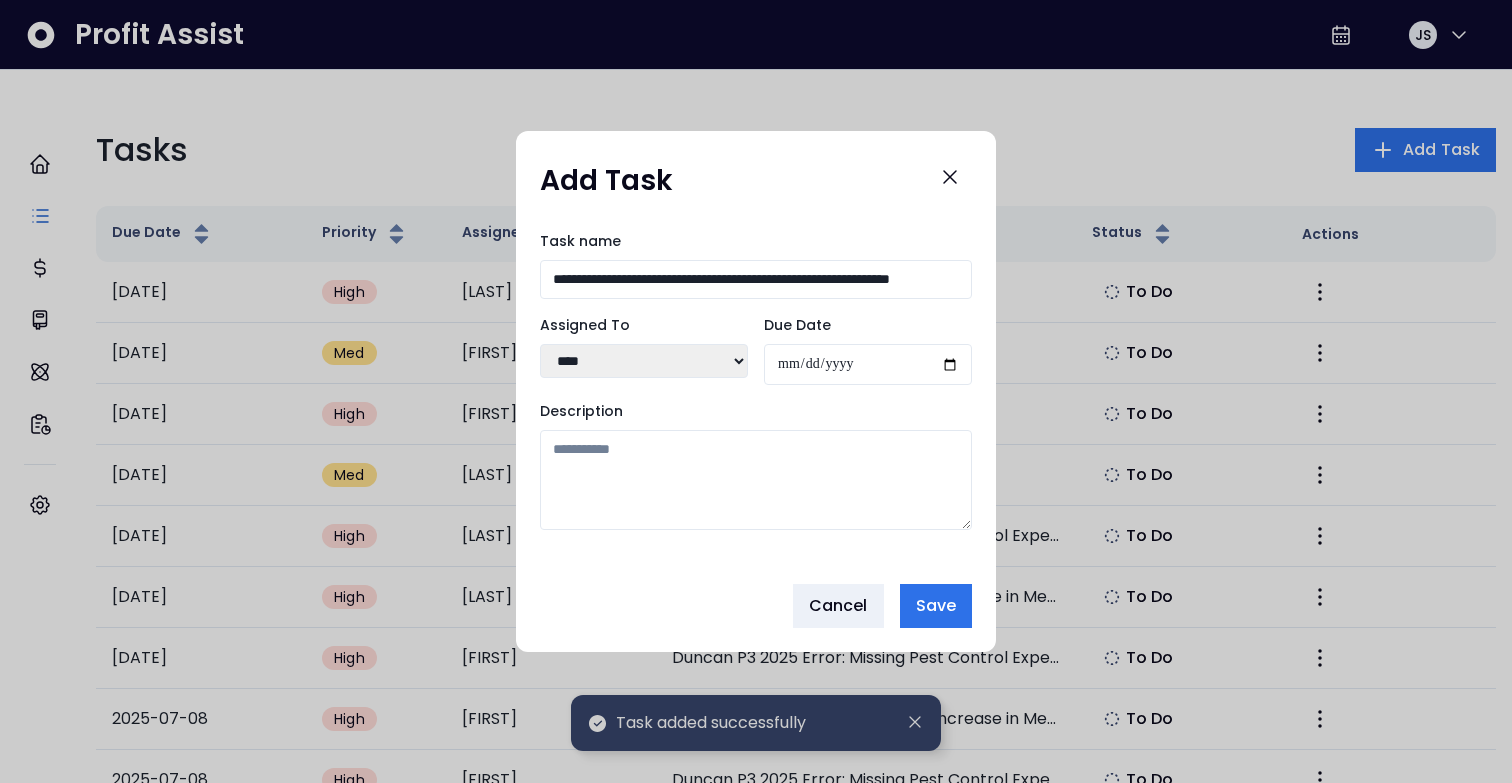 select on "***" 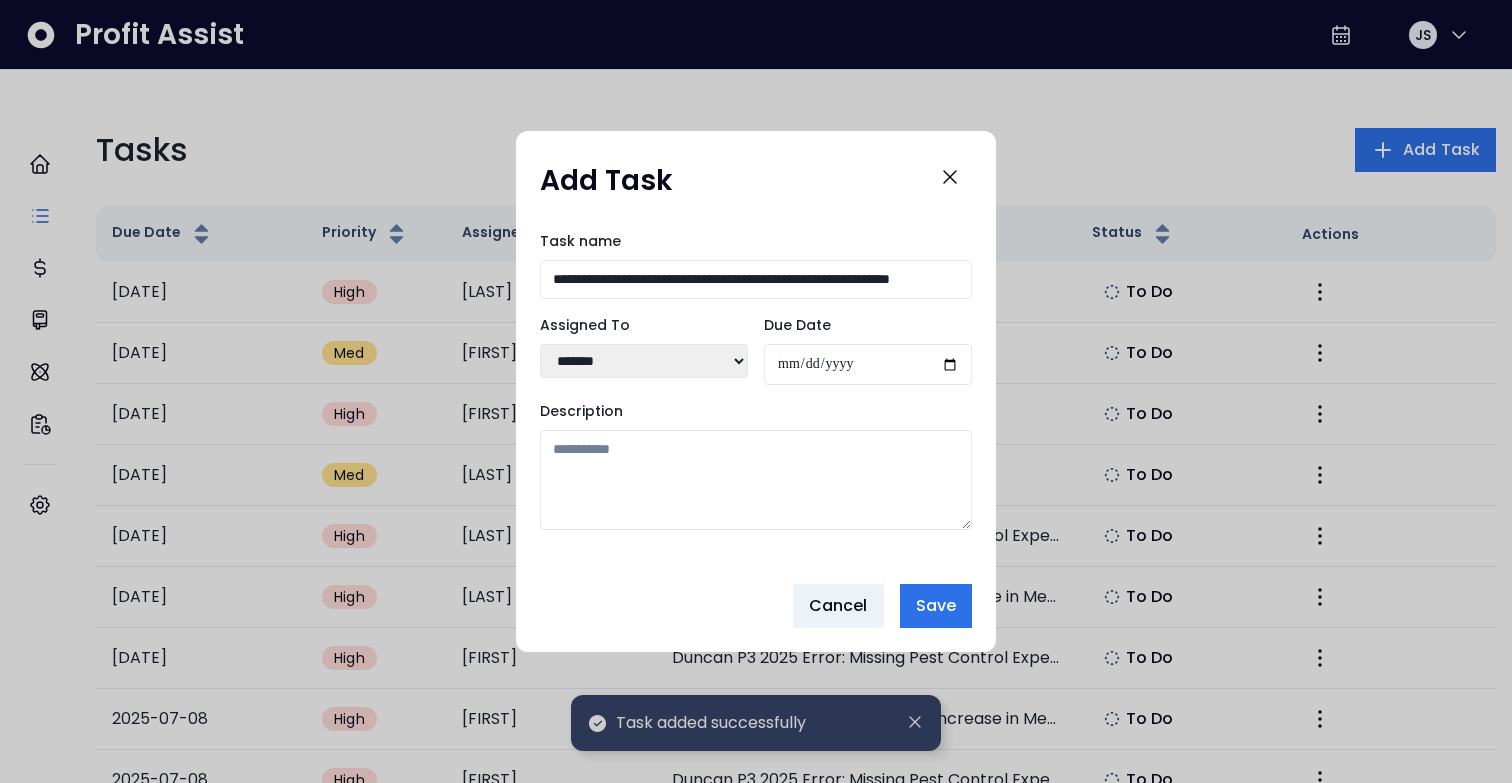 click on "Due Date" at bounding box center (868, 364) 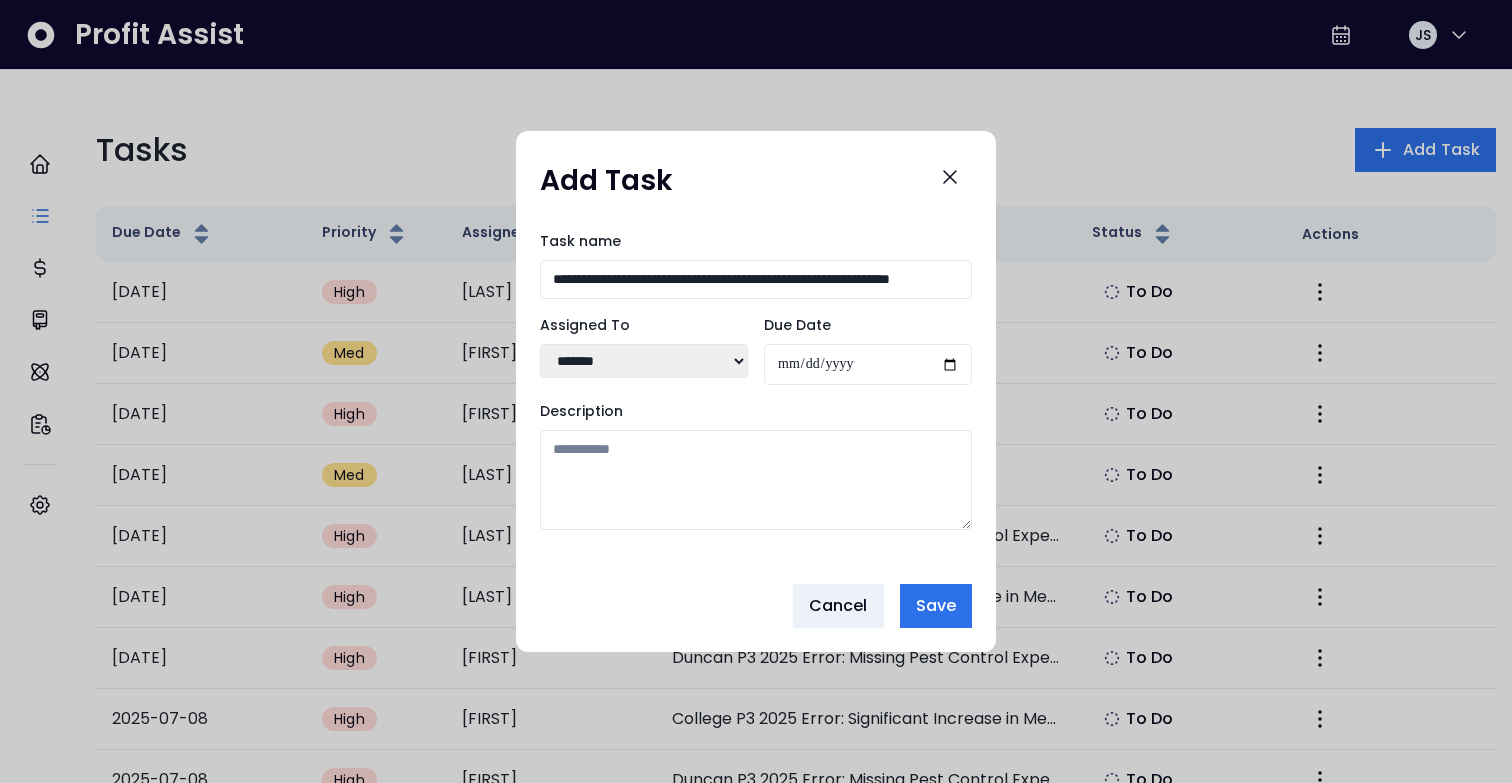 click on "Description" at bounding box center [756, 480] 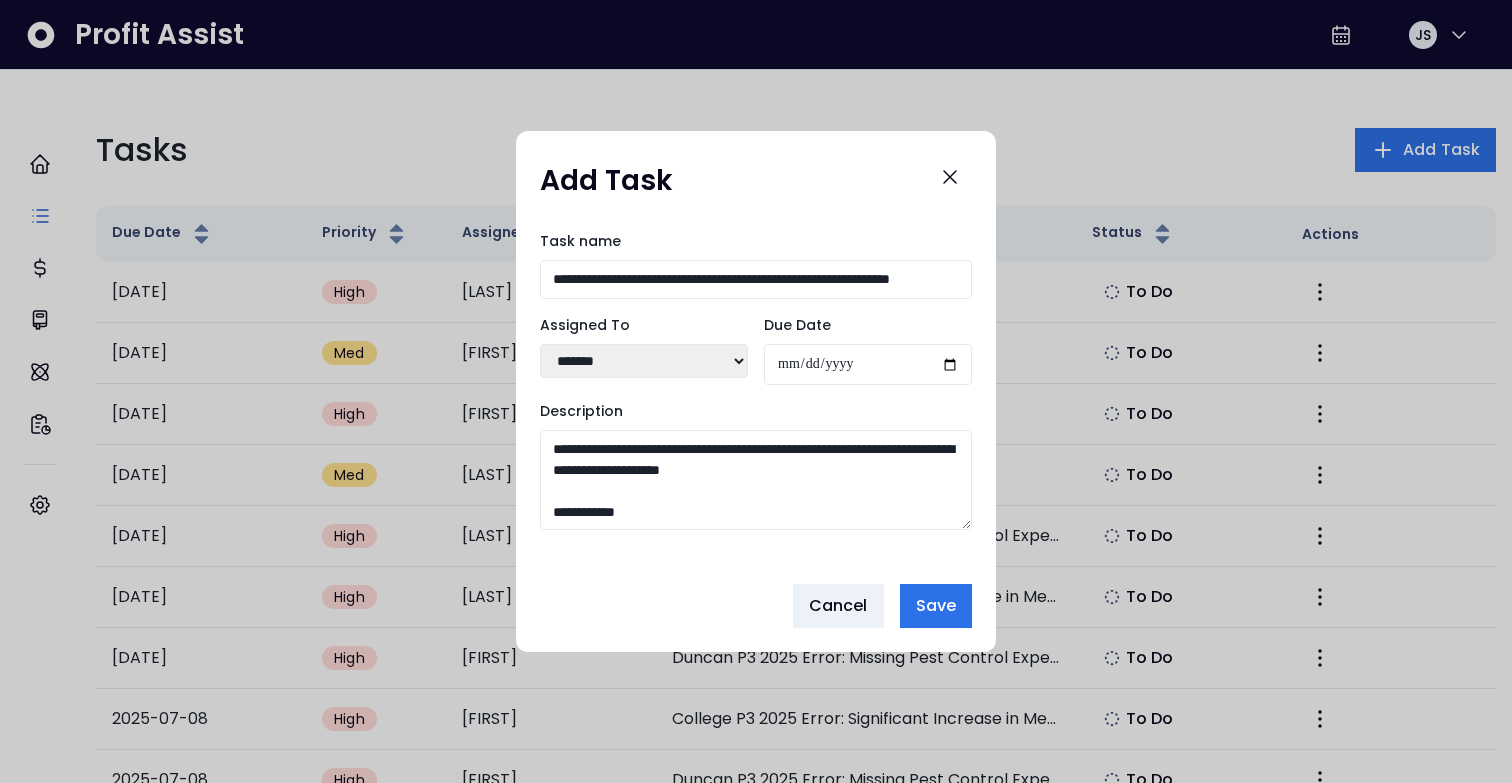 scroll, scrollTop: 161, scrollLeft: 0, axis: vertical 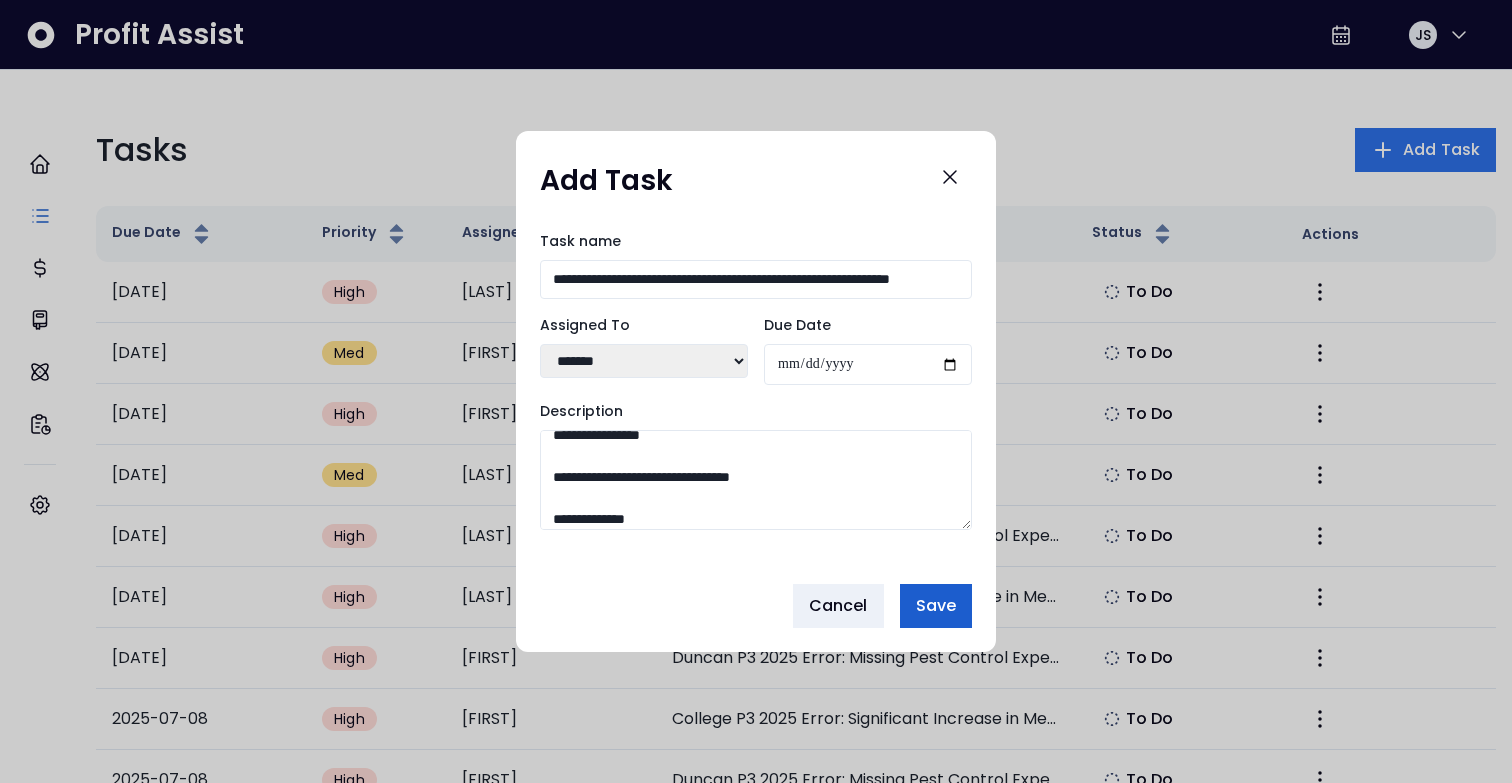 type on "**********" 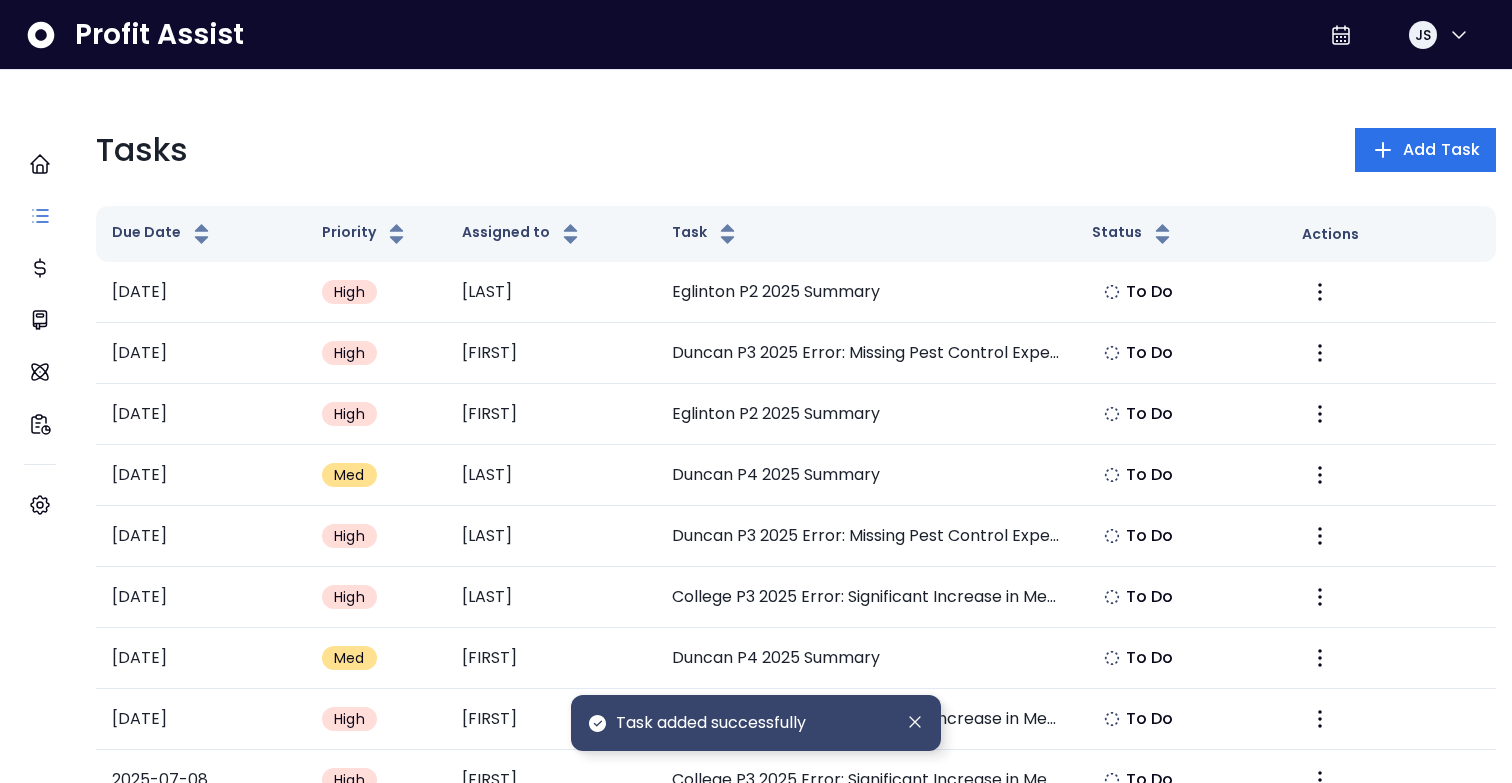 click on "Profit Assist JS" at bounding box center (756, 35) 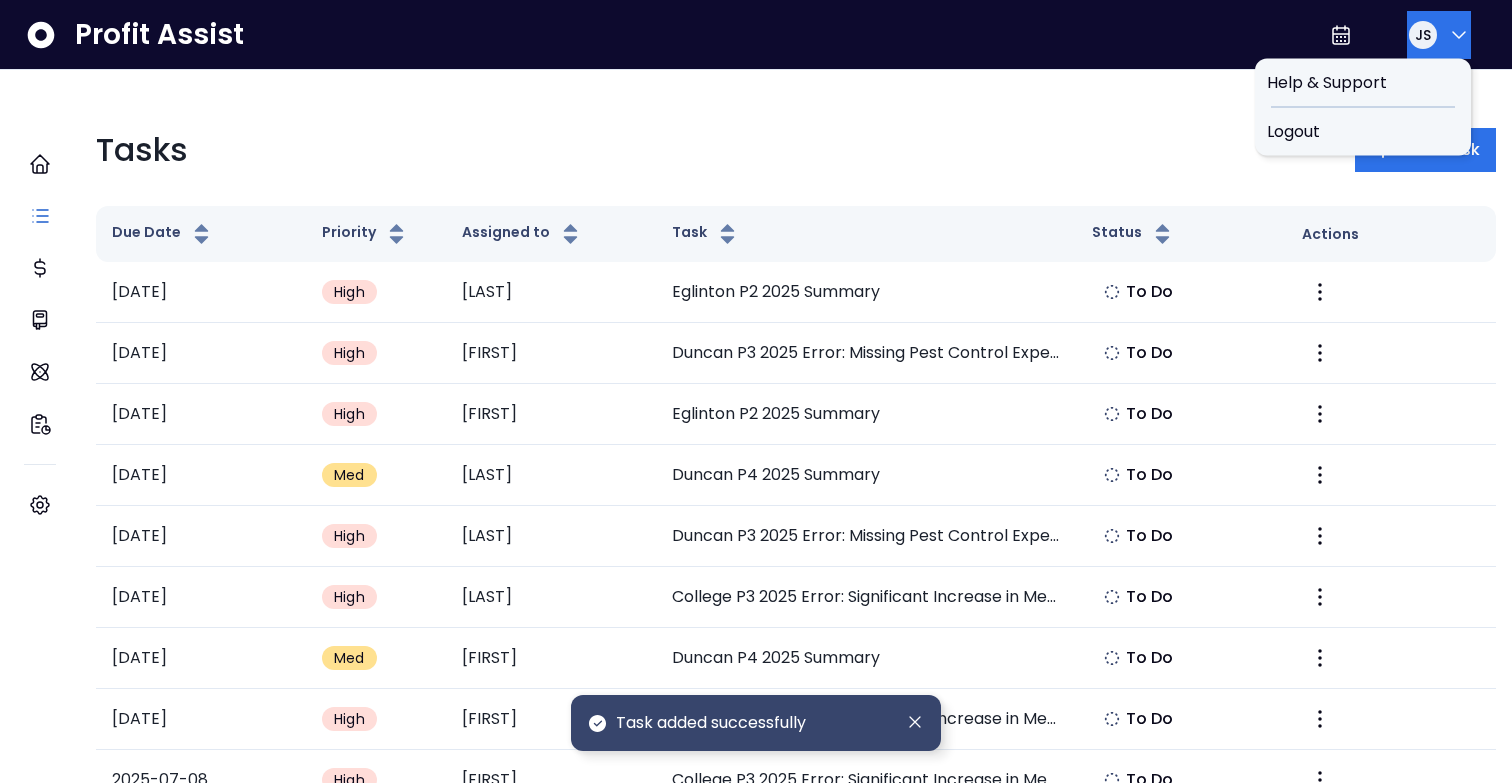 click at bounding box center (1459, 35) 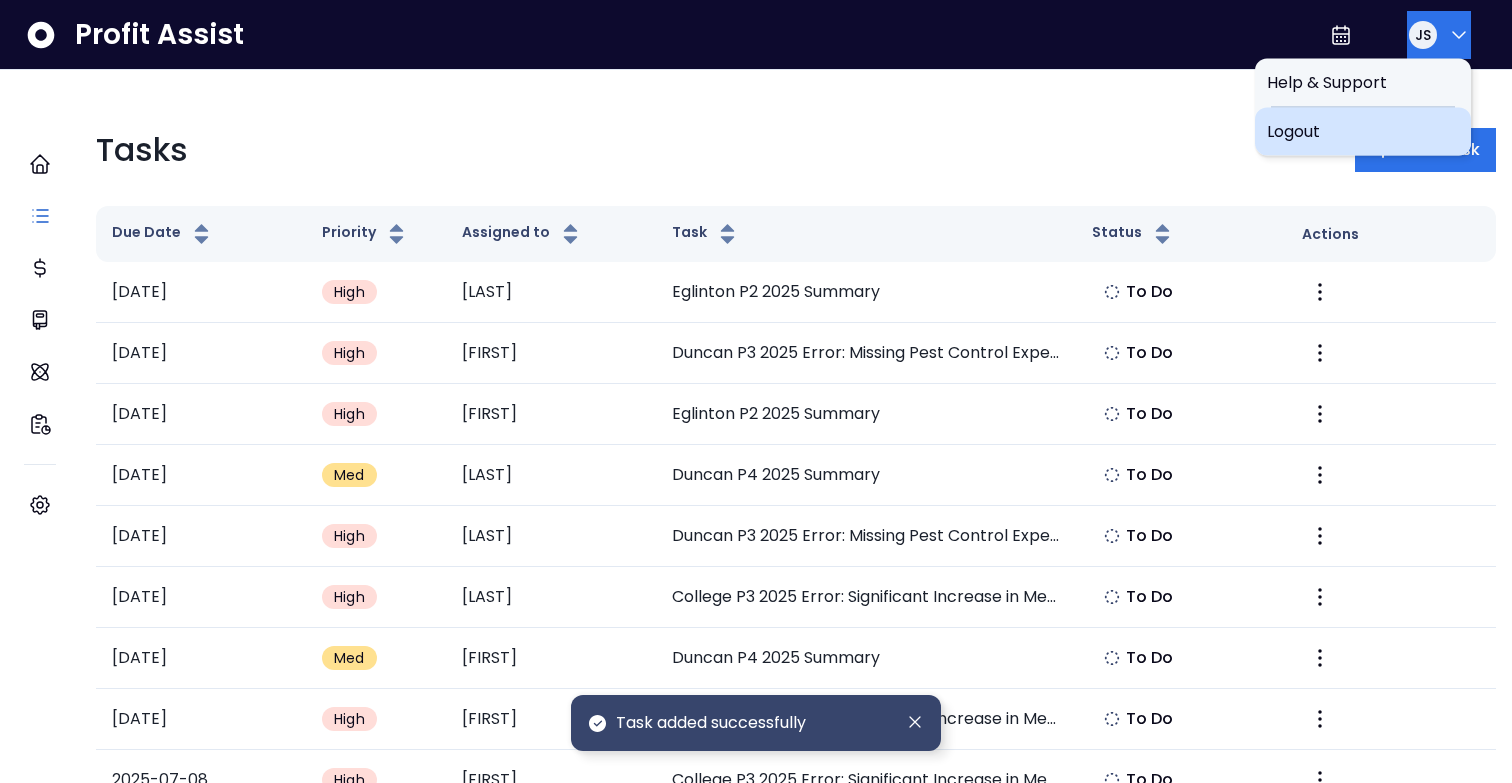 click on "Logout" at bounding box center [1363, 132] 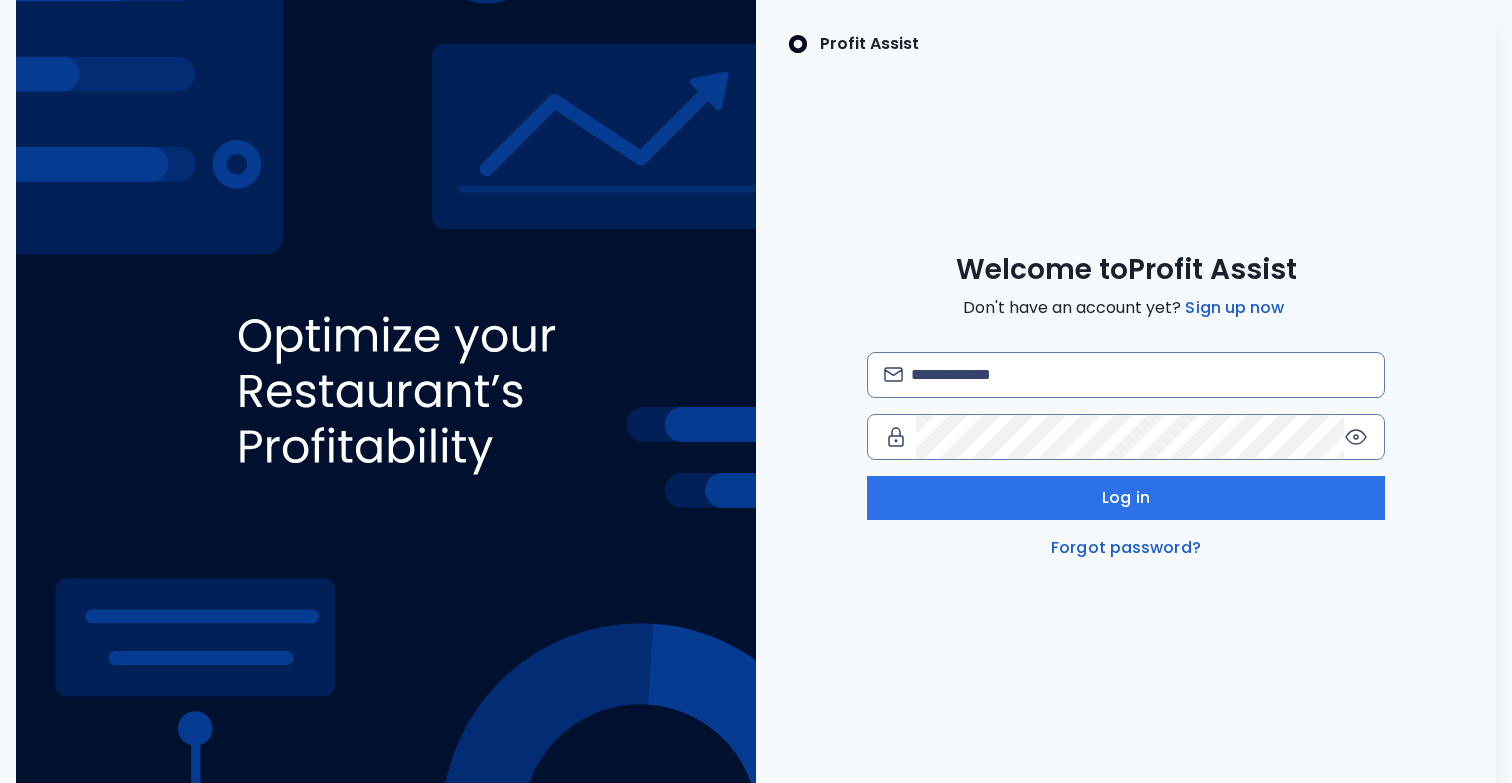 scroll, scrollTop: 0, scrollLeft: 0, axis: both 